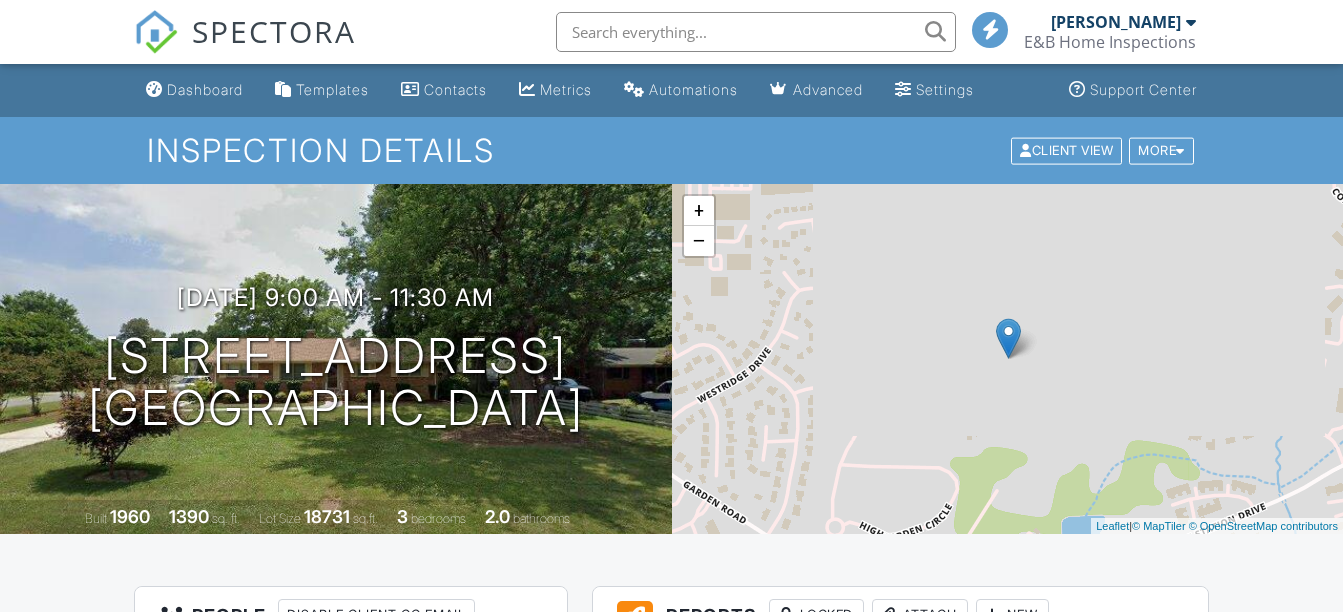 scroll, scrollTop: 0, scrollLeft: 0, axis: both 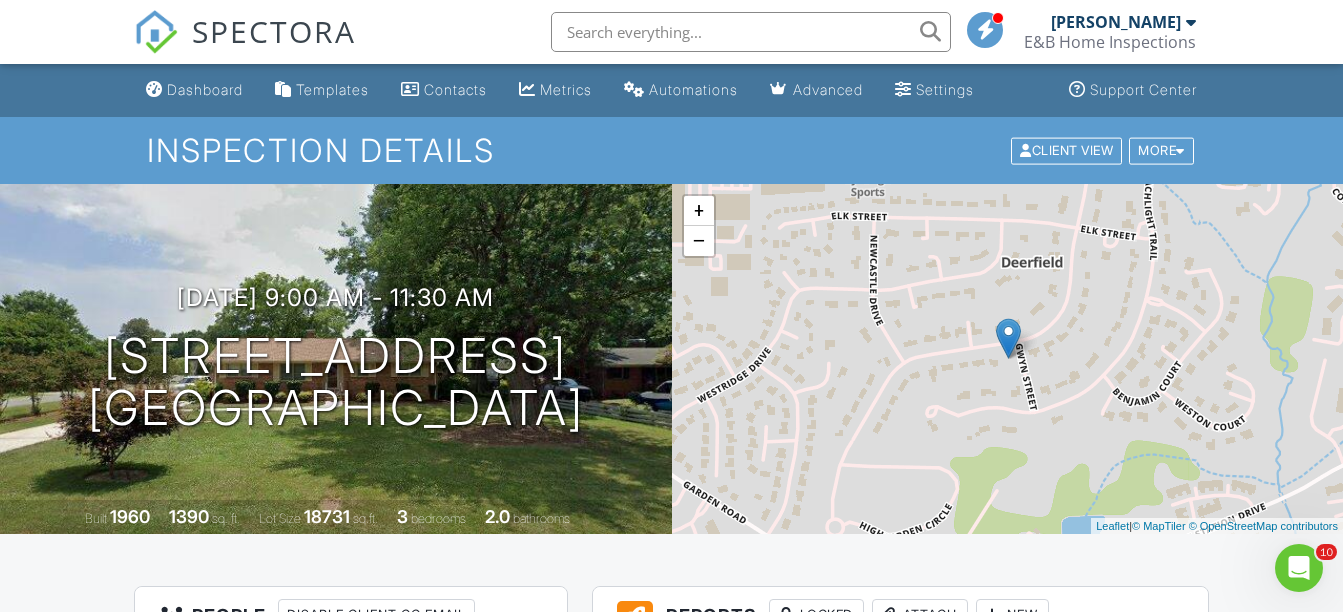 click on "Dashboard" at bounding box center [205, 89] 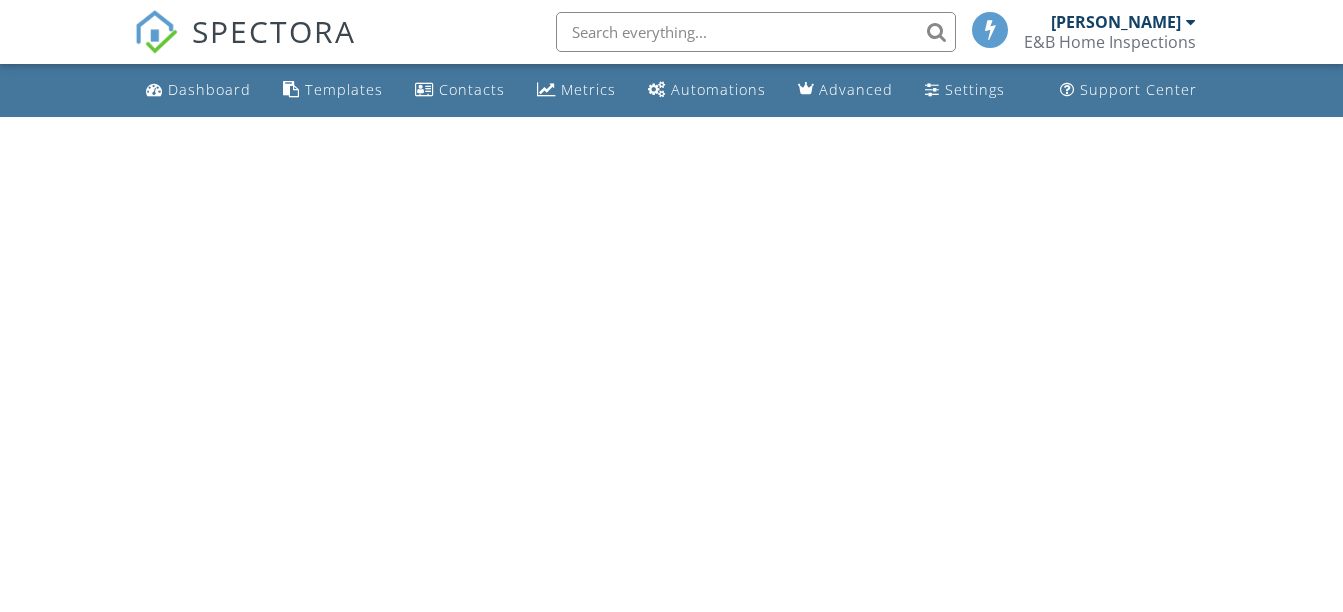 scroll, scrollTop: 0, scrollLeft: 0, axis: both 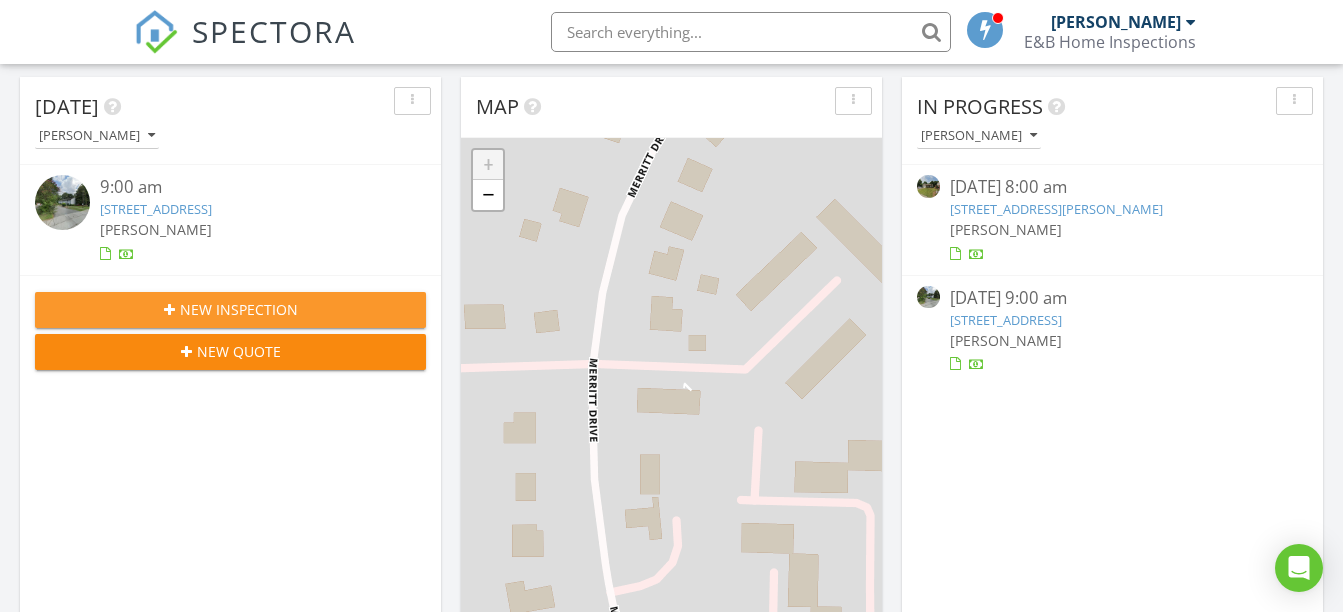 click on "New Inspection" at bounding box center [239, 309] 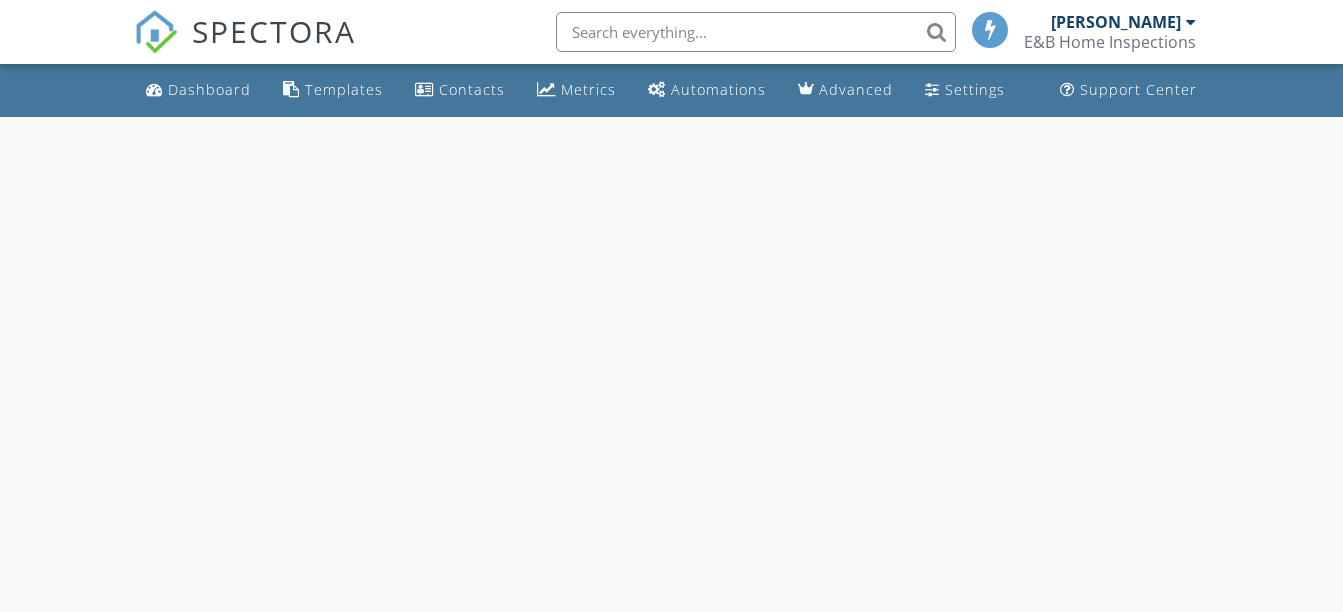 scroll, scrollTop: 0, scrollLeft: 0, axis: both 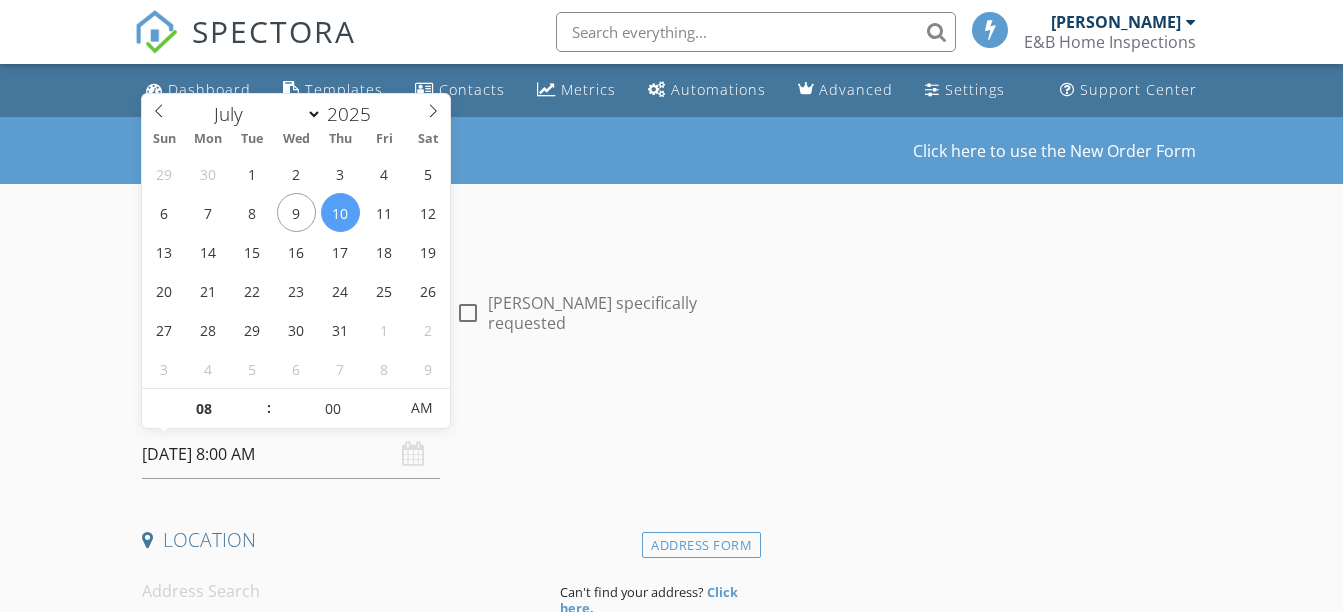 click on "07/10/2025 8:00 AM" at bounding box center [290, 454] 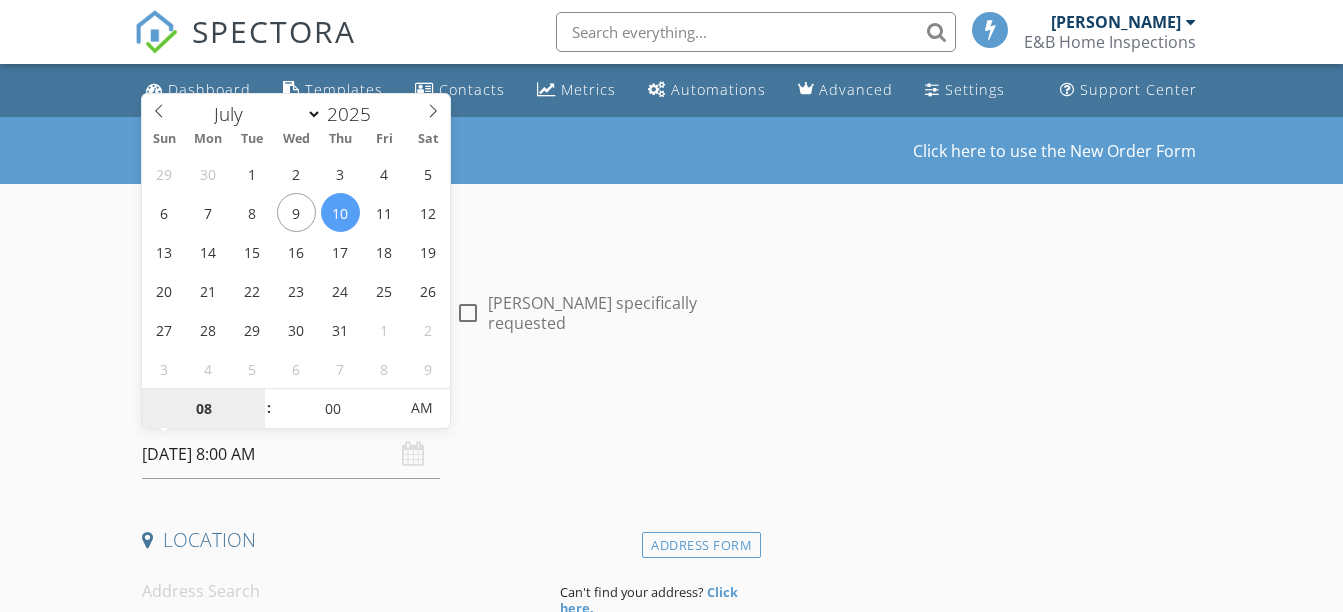 type on "07/15/2025 8:00 AM" 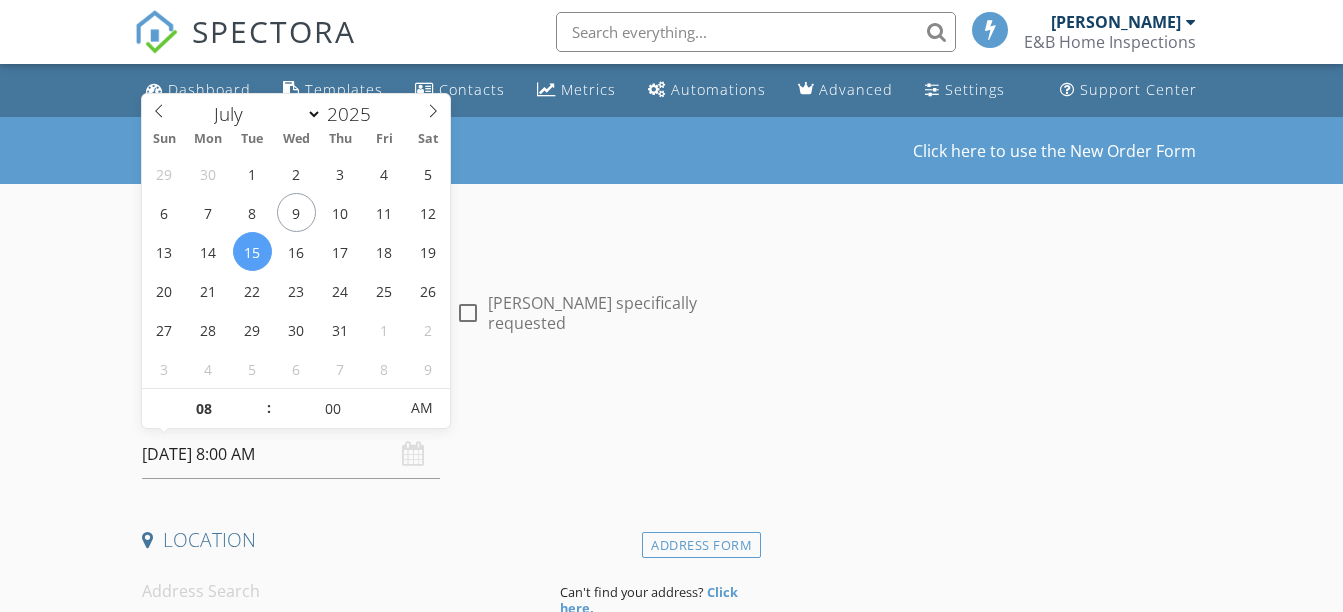type on "09" 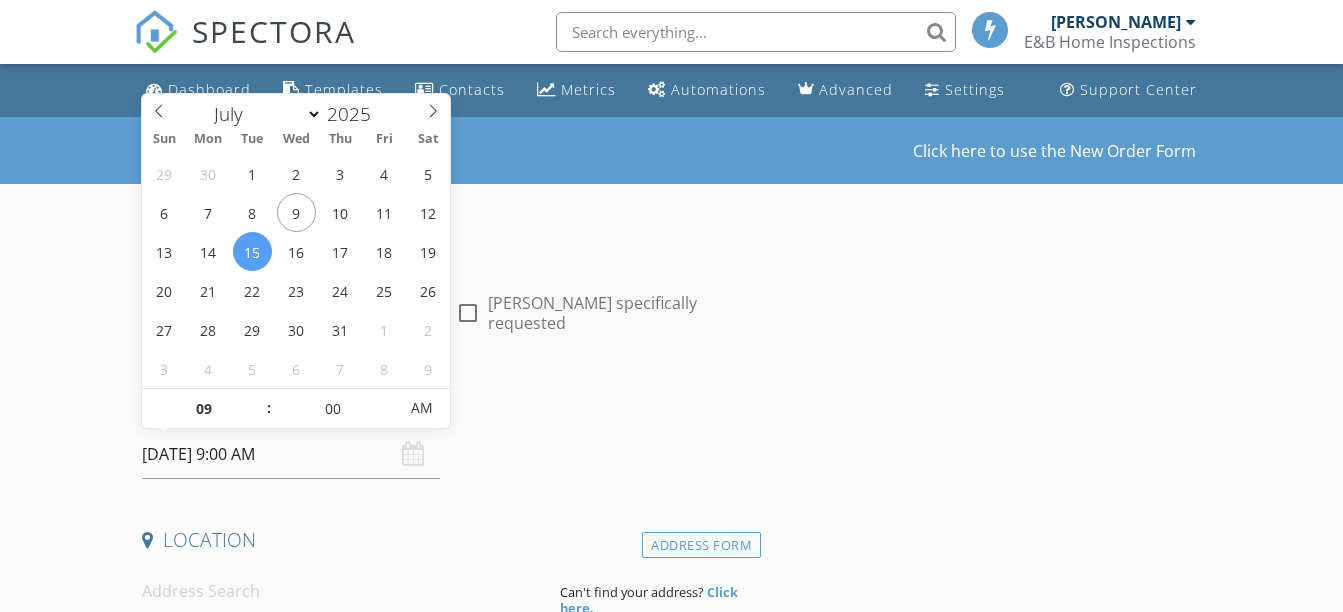 click at bounding box center (258, 399) 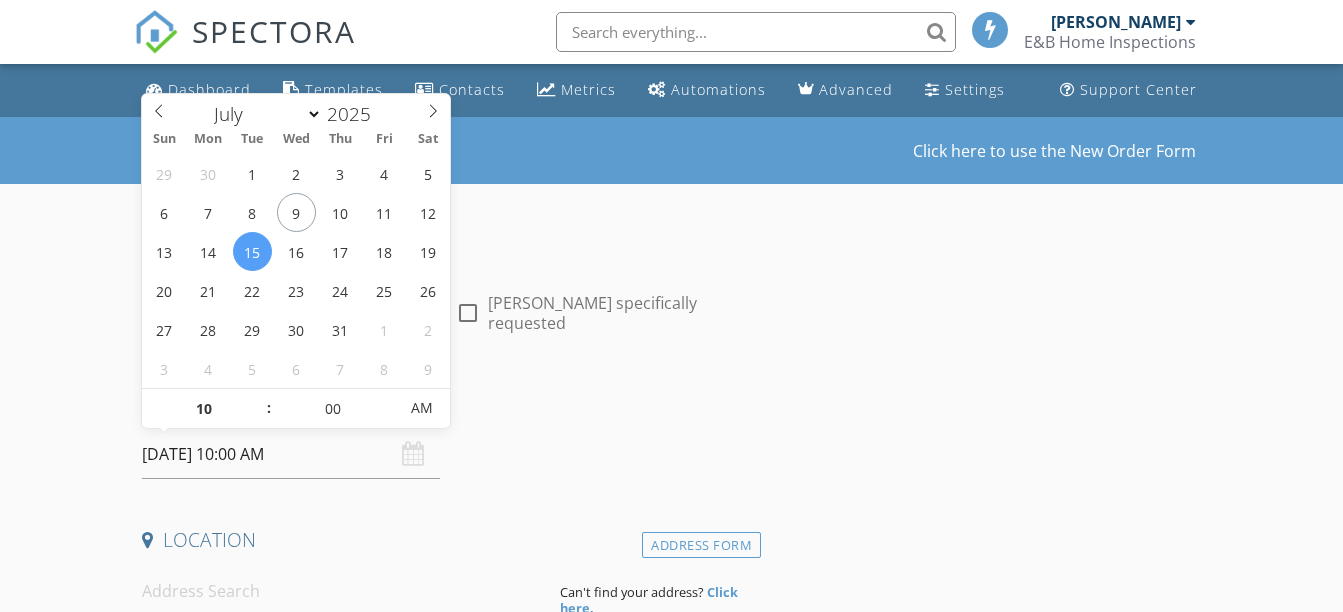 click at bounding box center [258, 399] 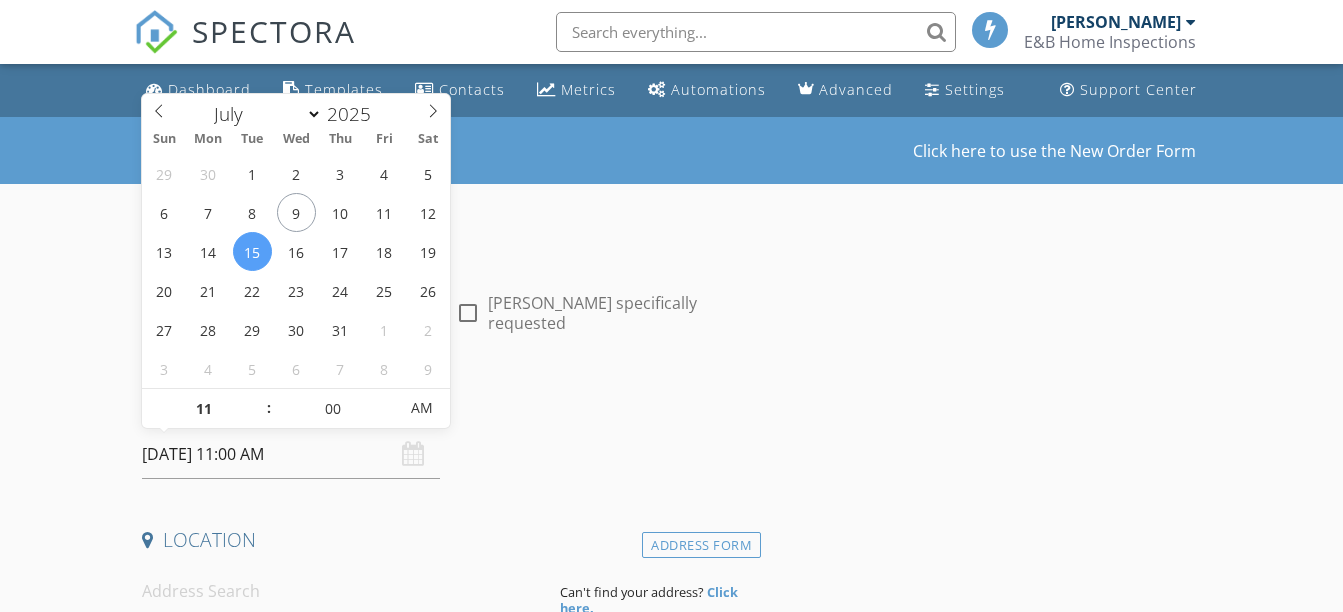 click at bounding box center (258, 399) 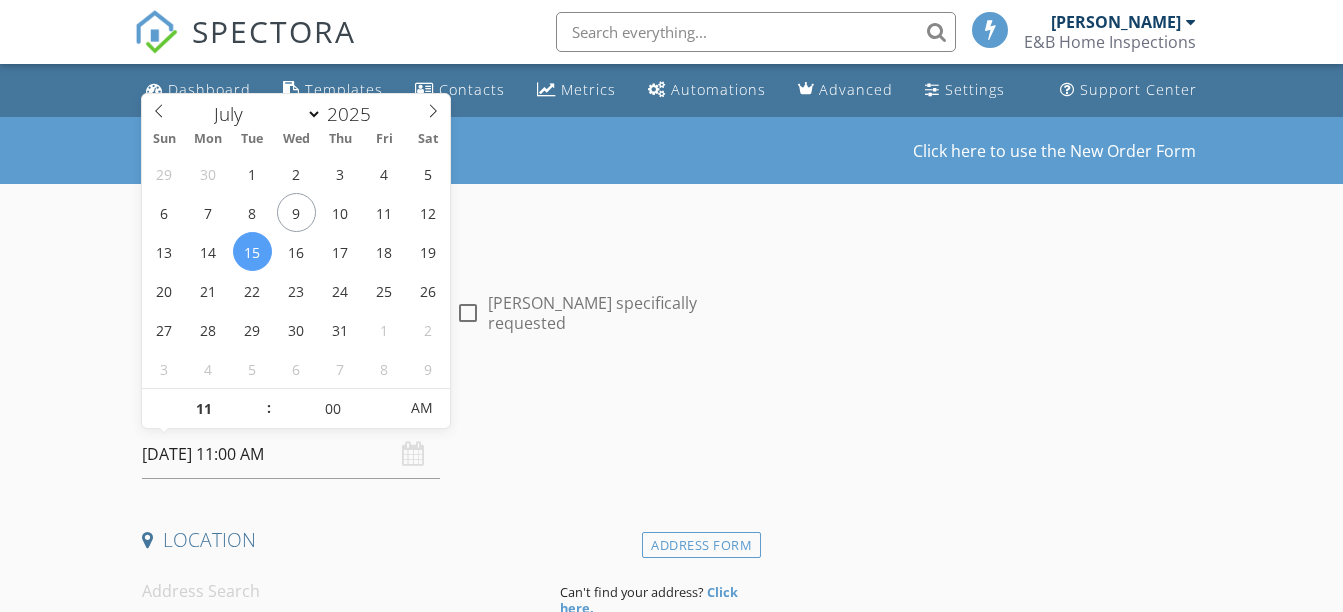 type on "05" 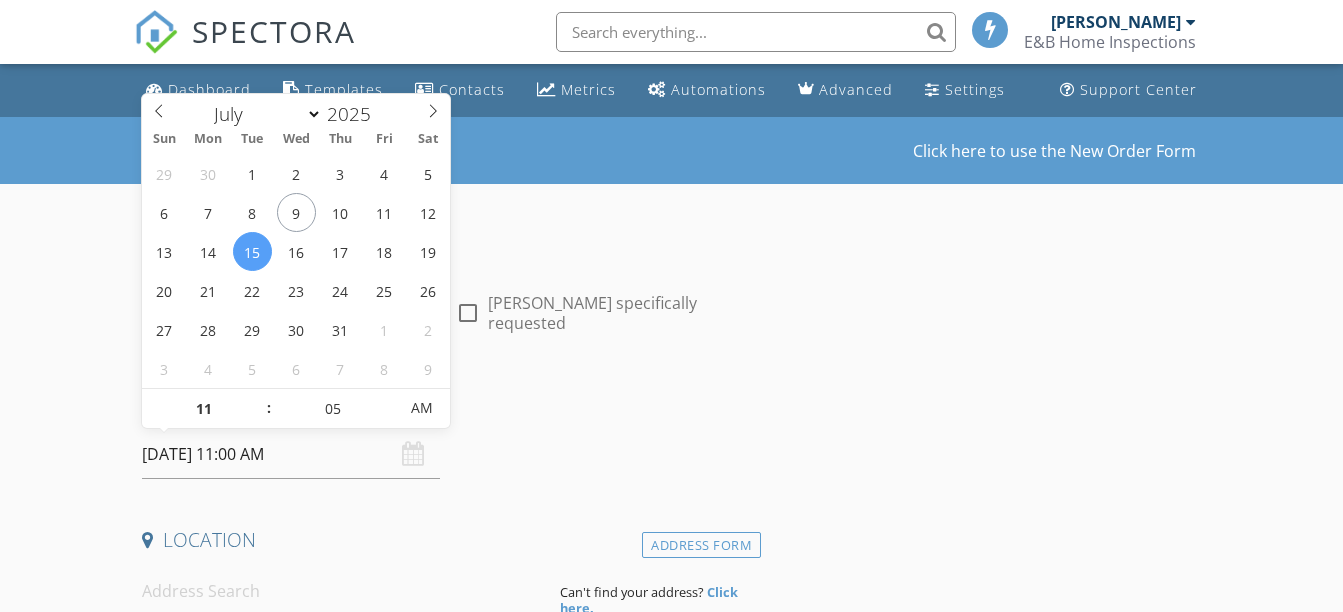 type on "07/15/2025 11:05 AM" 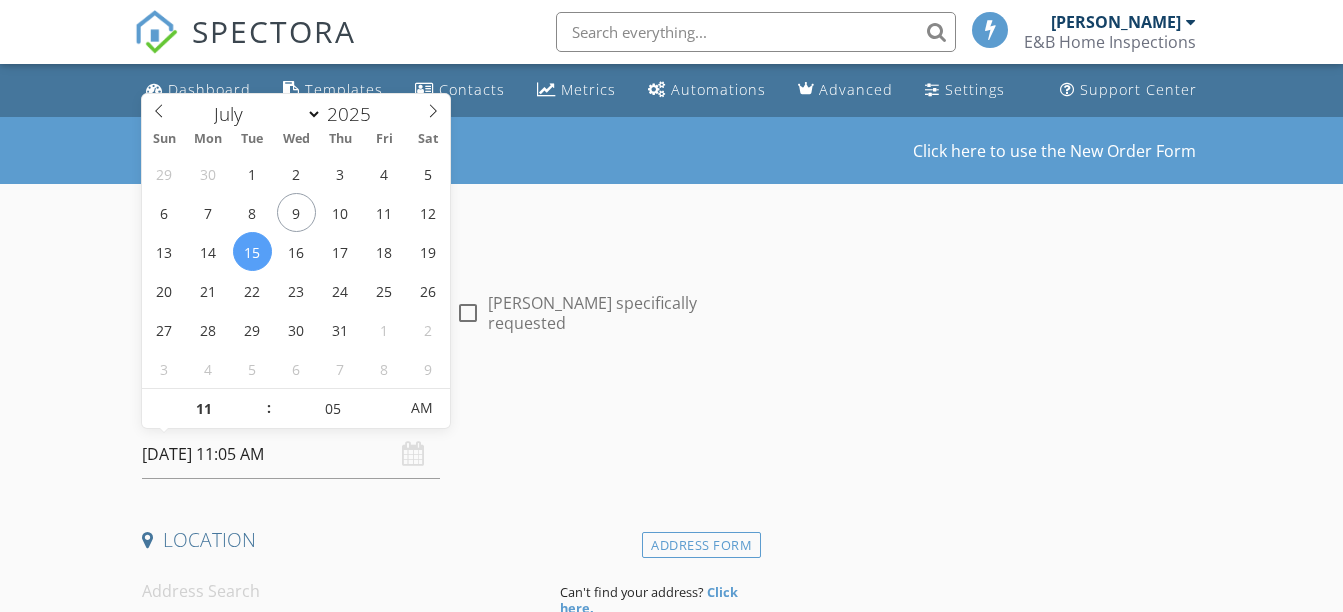 click at bounding box center (388, 399) 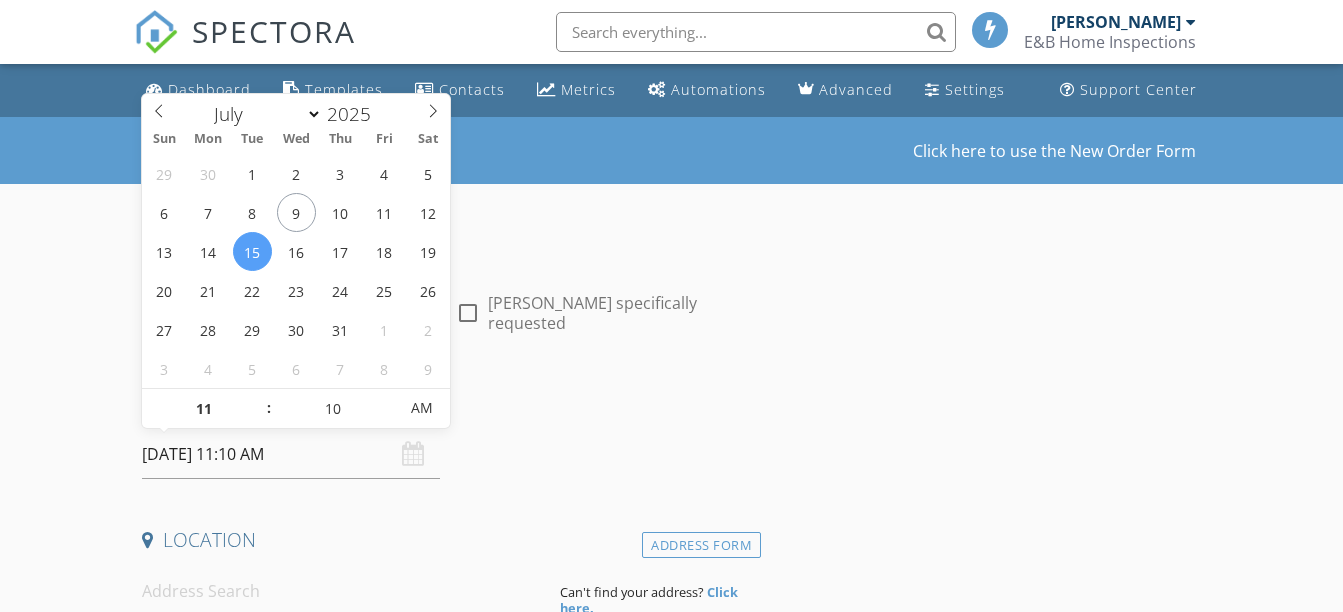 click at bounding box center [388, 399] 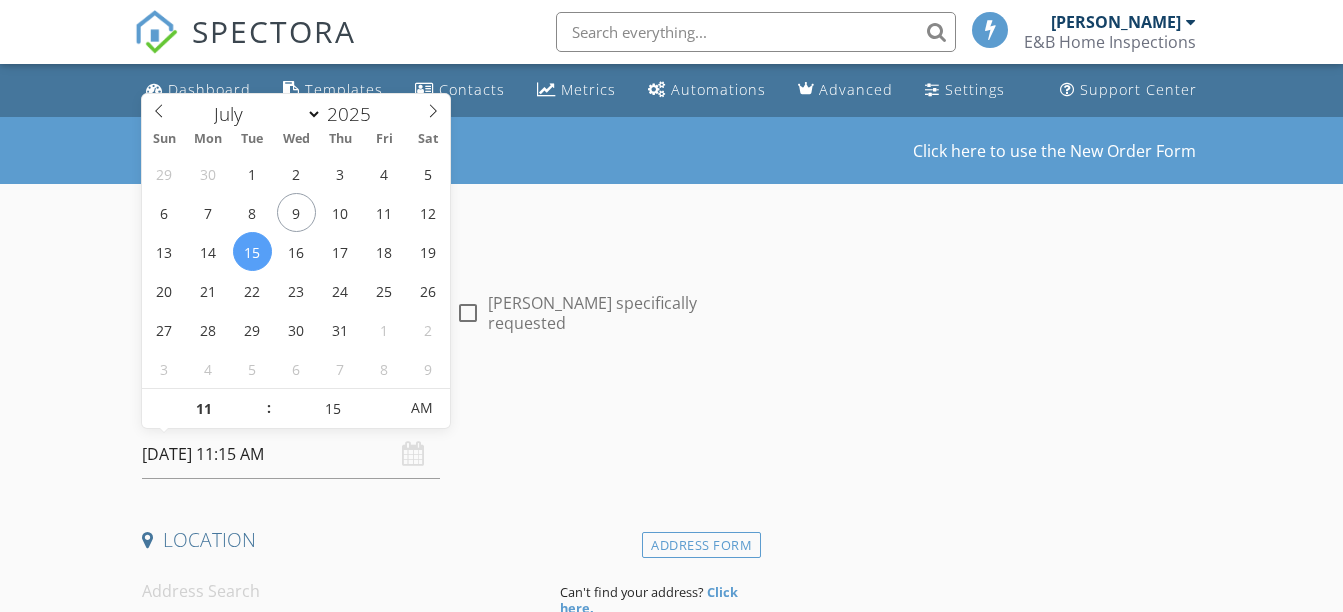 click at bounding box center [388, 399] 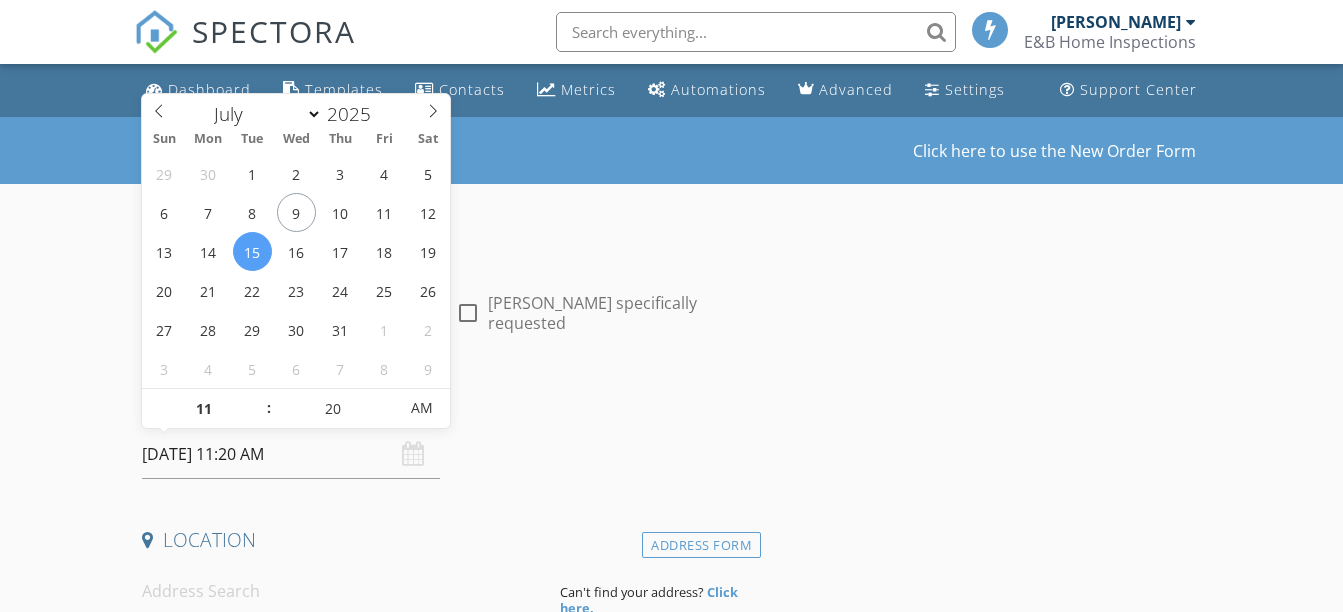 click at bounding box center [388, 399] 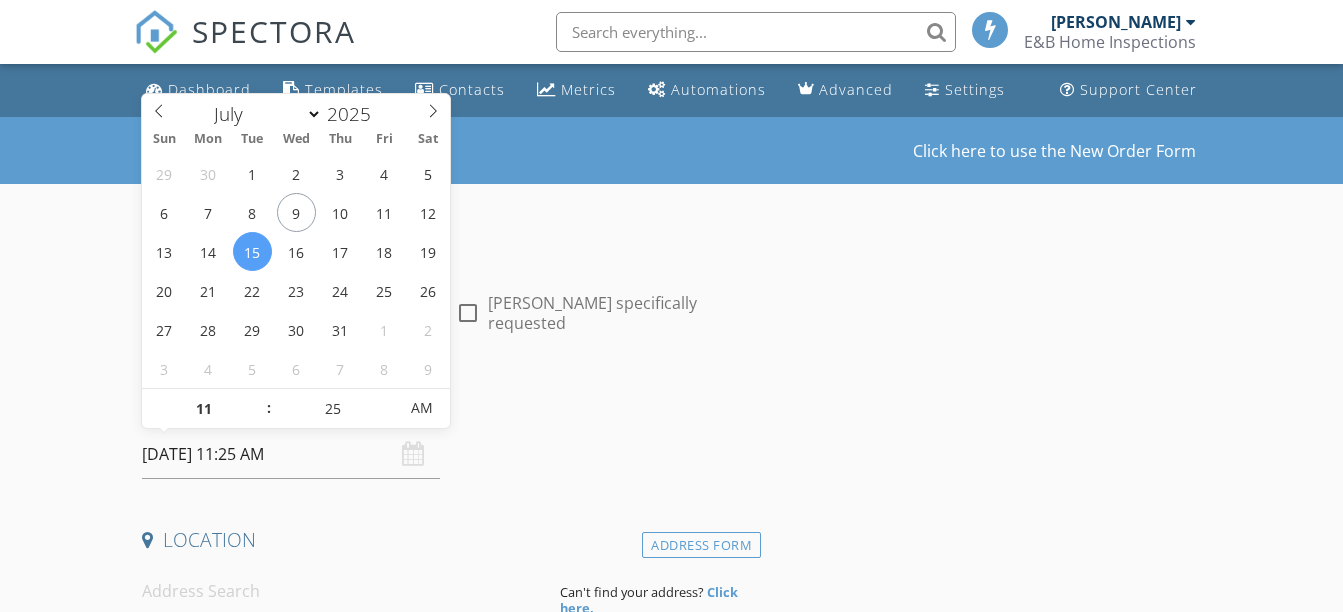 click at bounding box center (388, 399) 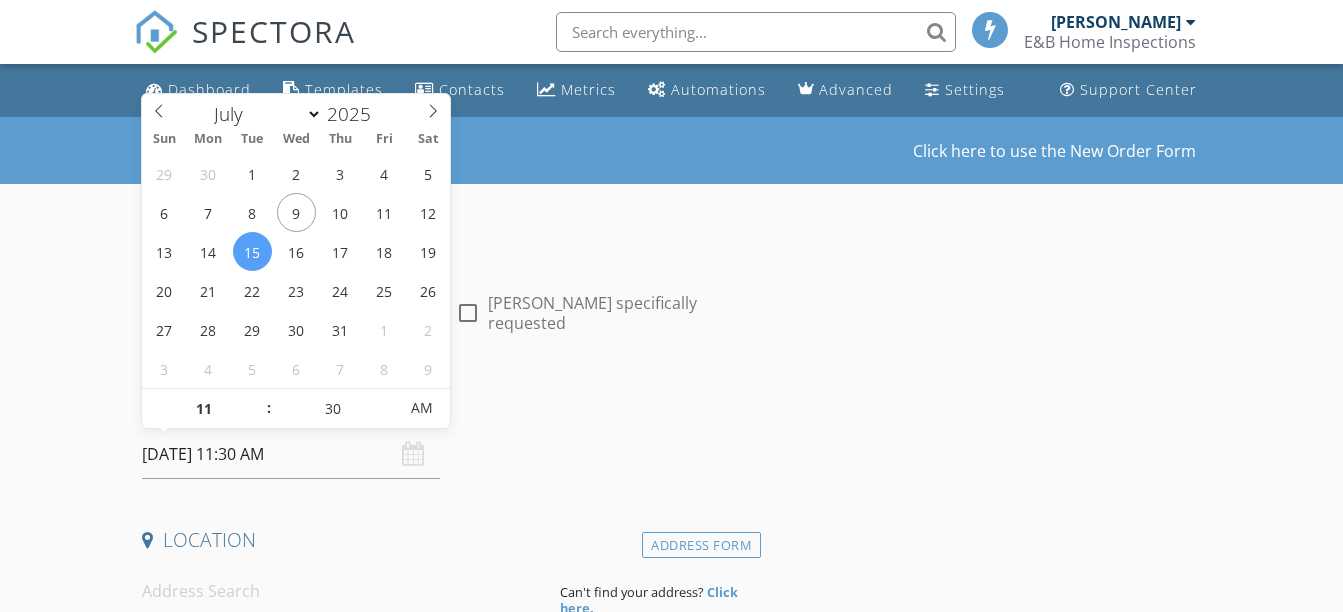 click at bounding box center (388, 399) 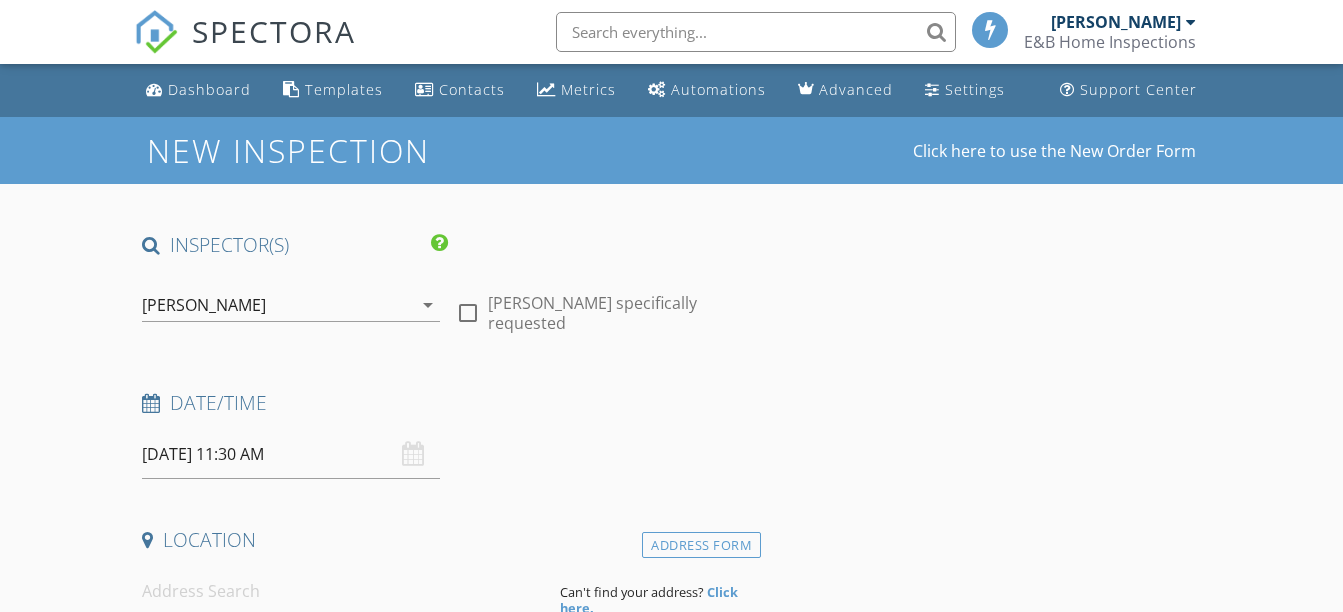 click on "Date/Time
07/15/2025 11:30 AM" at bounding box center [447, 434] 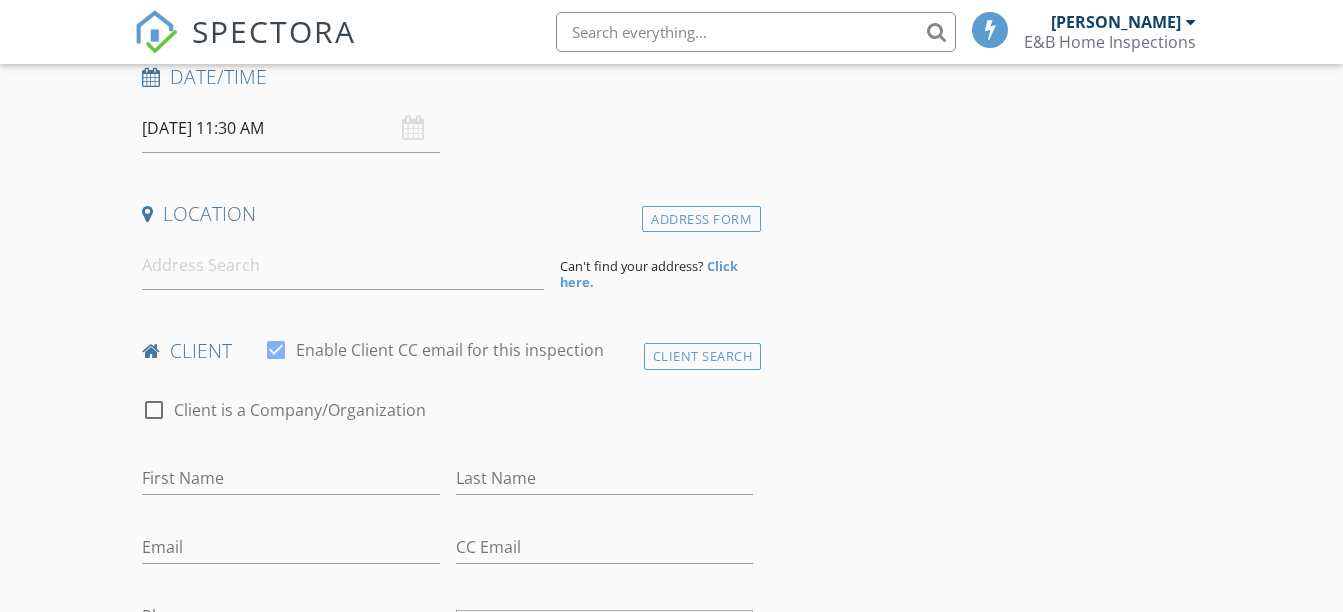 scroll, scrollTop: 327, scrollLeft: 0, axis: vertical 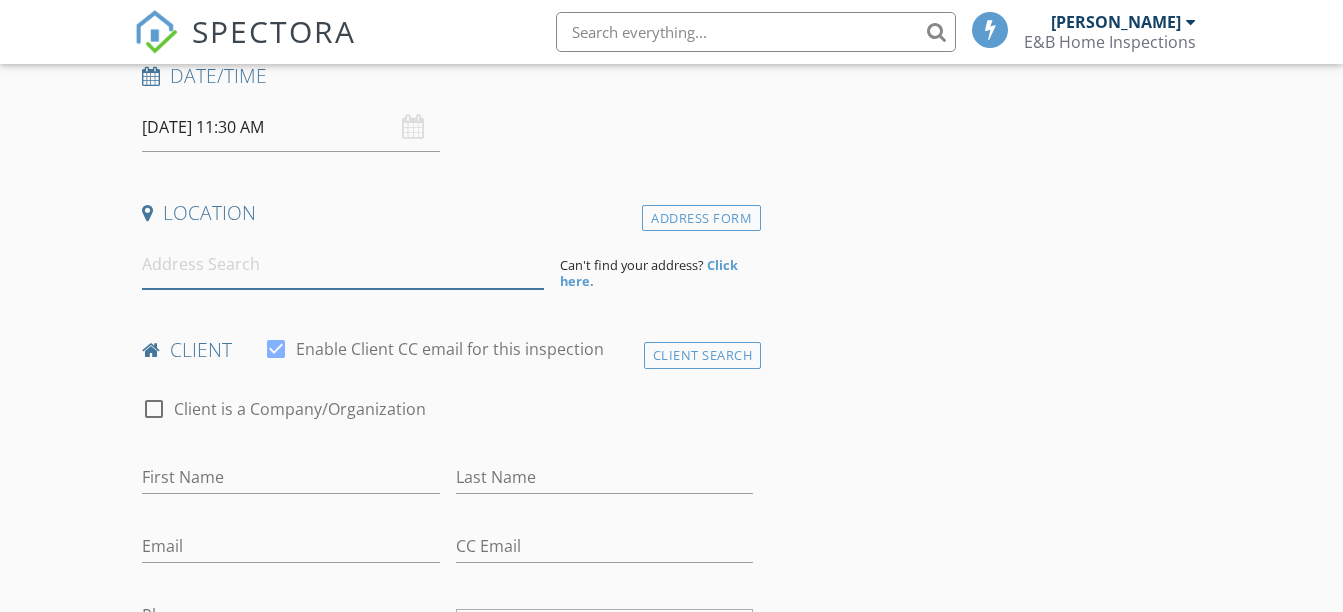 click at bounding box center [343, 264] 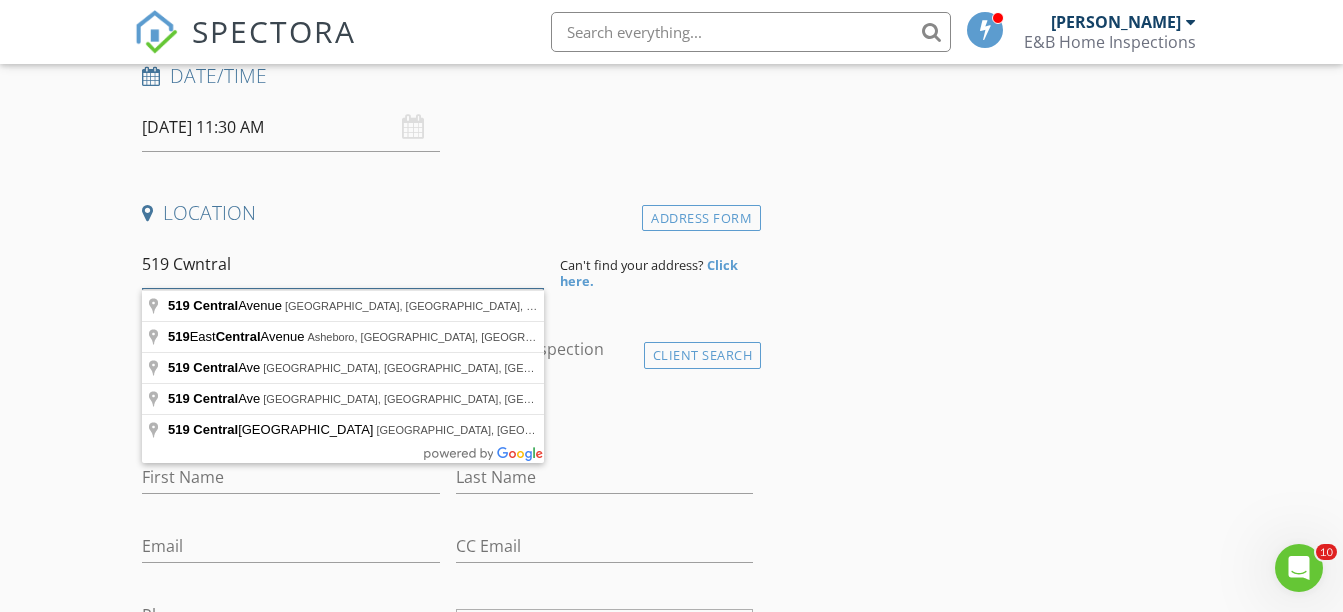 scroll, scrollTop: 0, scrollLeft: 0, axis: both 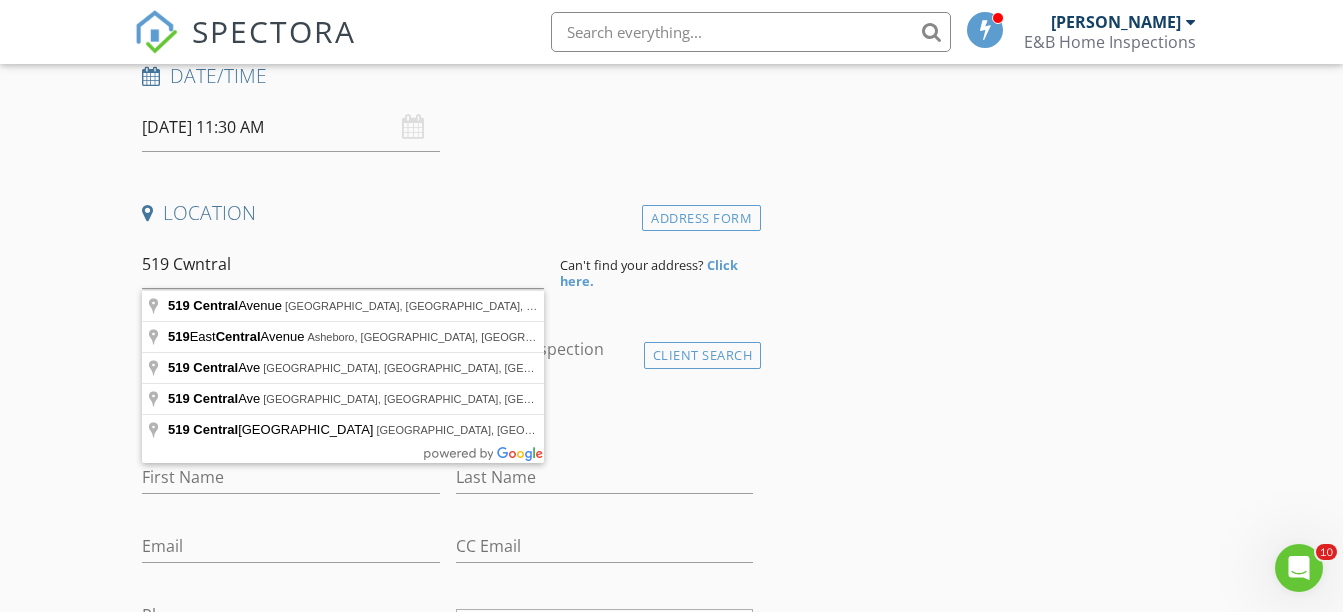 type on "519 Central Avenue, Burlington, NC, USA" 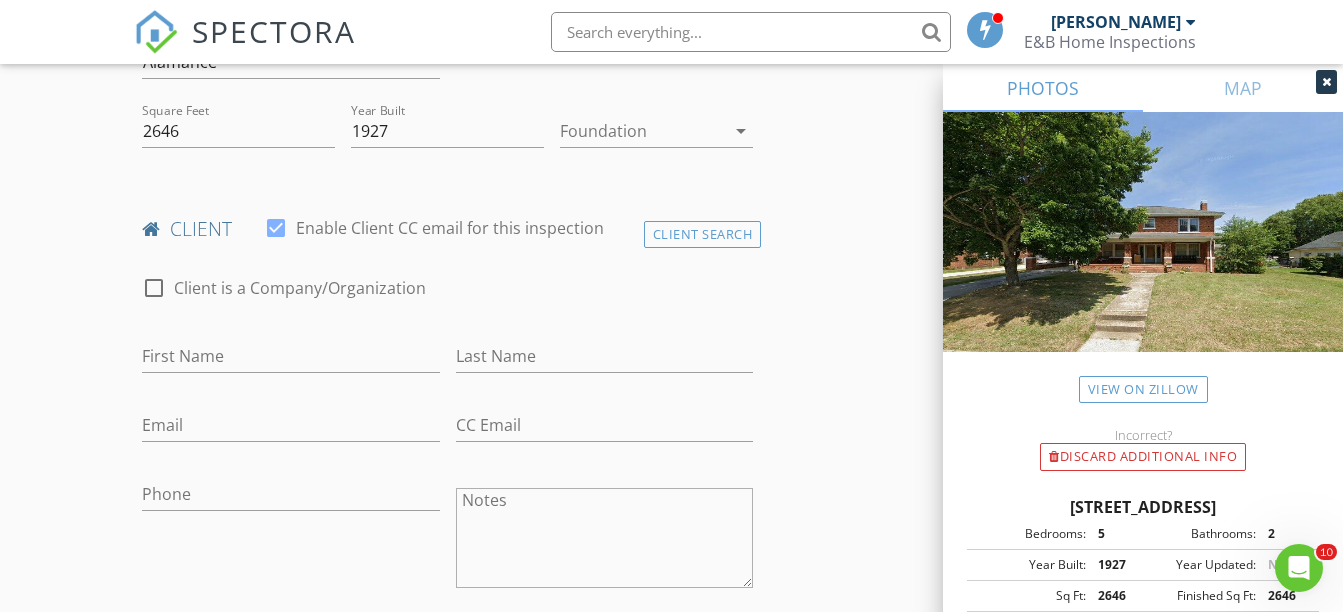 scroll, scrollTop: 677, scrollLeft: 0, axis: vertical 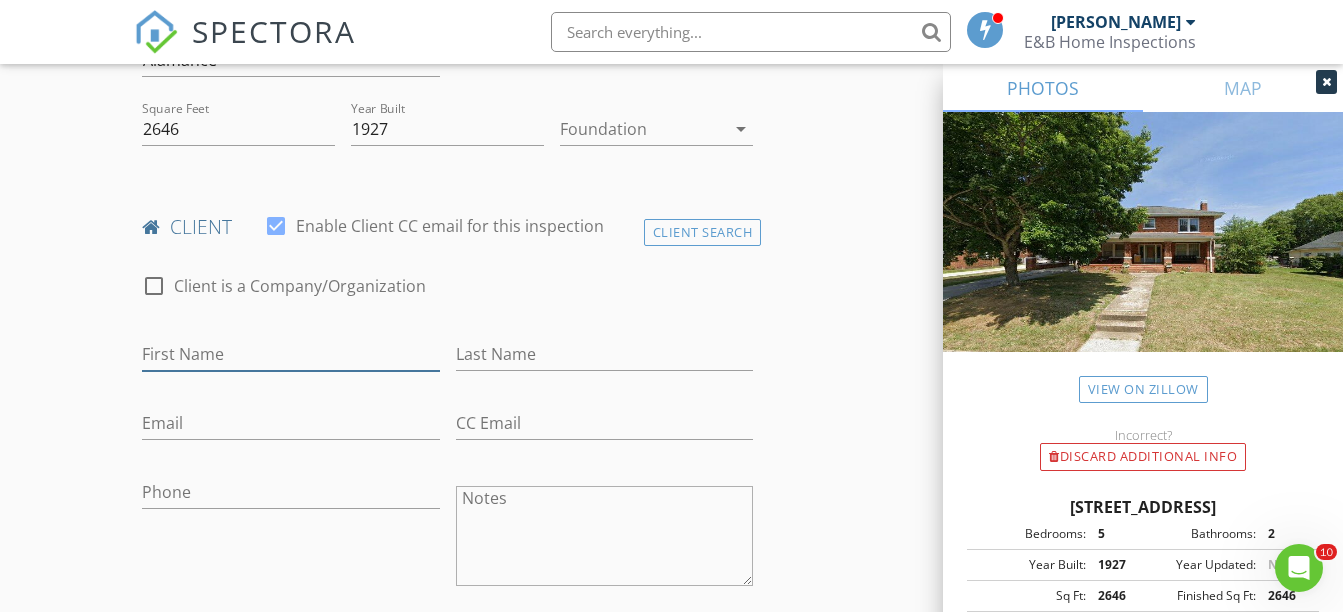 click on "First Name" at bounding box center (290, 354) 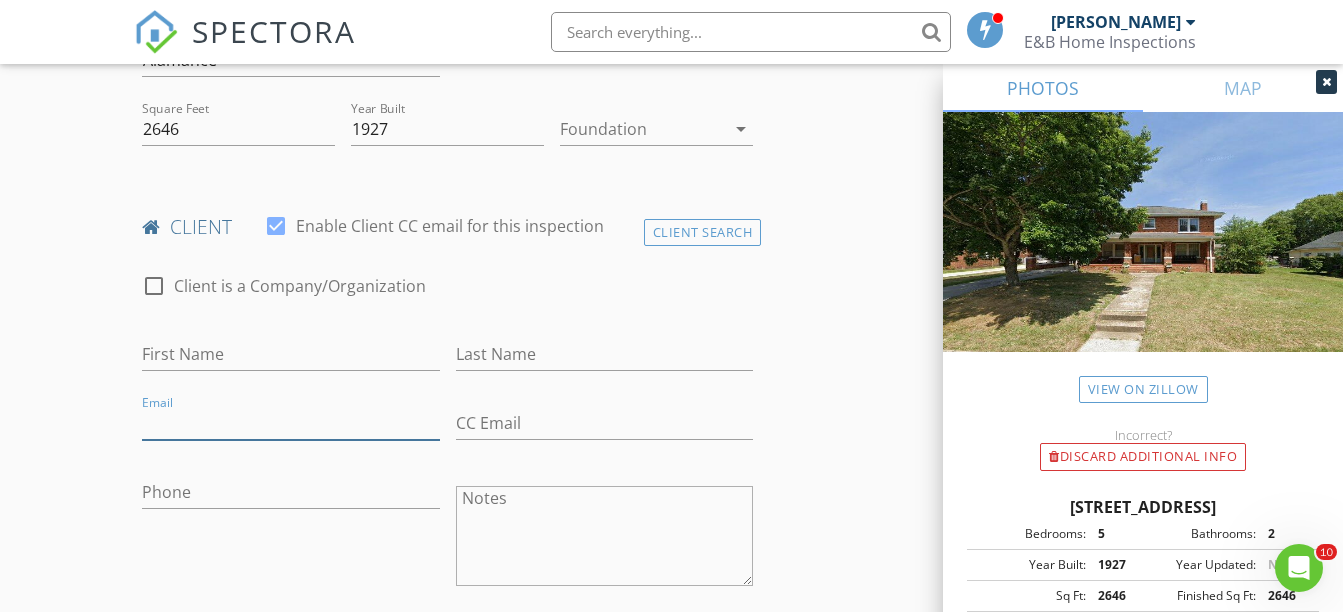 click on "Email" at bounding box center [290, 423] 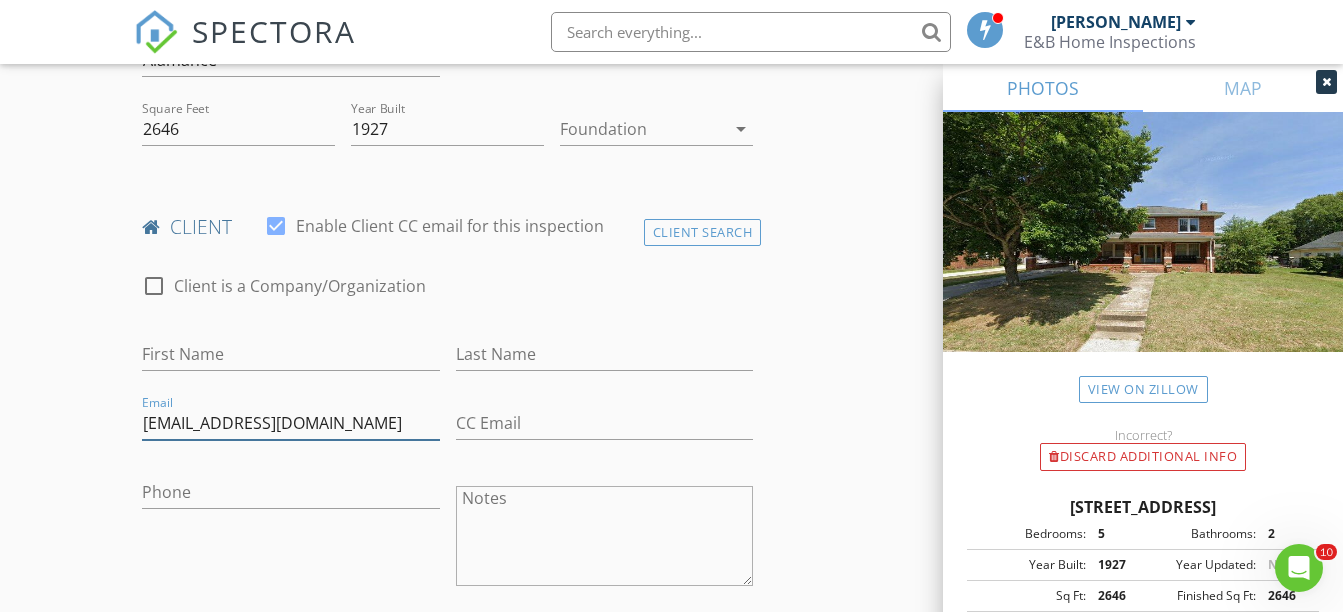 type on "leslie_ray@abss.k12.nc.us" 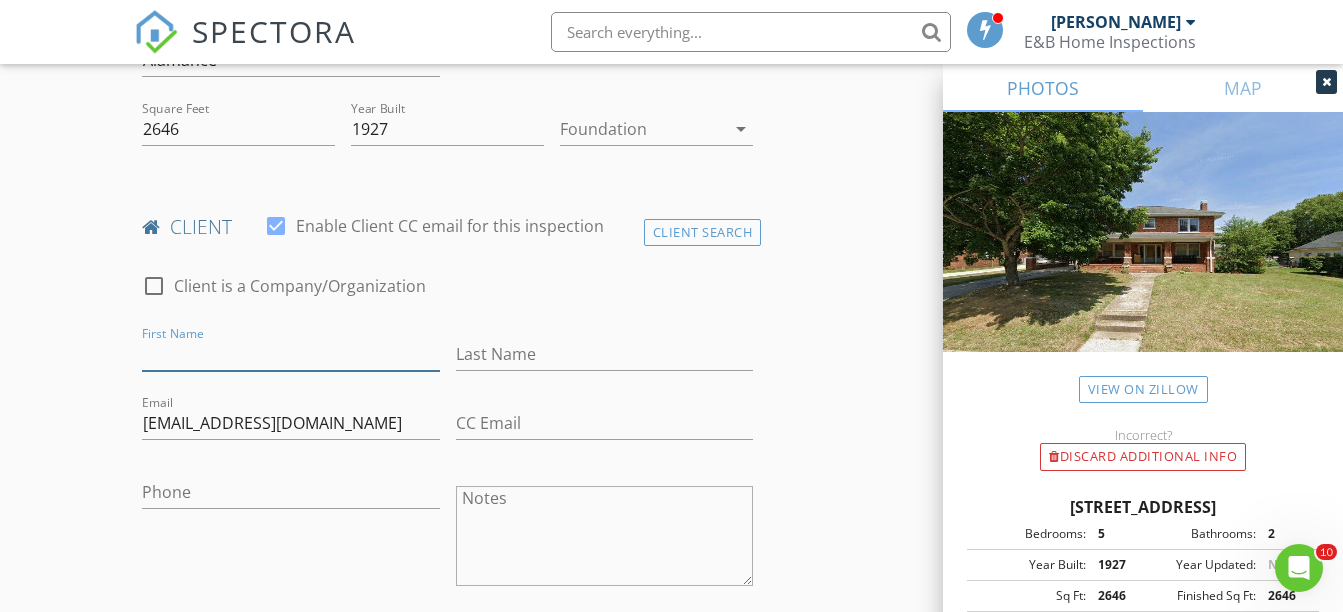 click on "First Name" at bounding box center (290, 354) 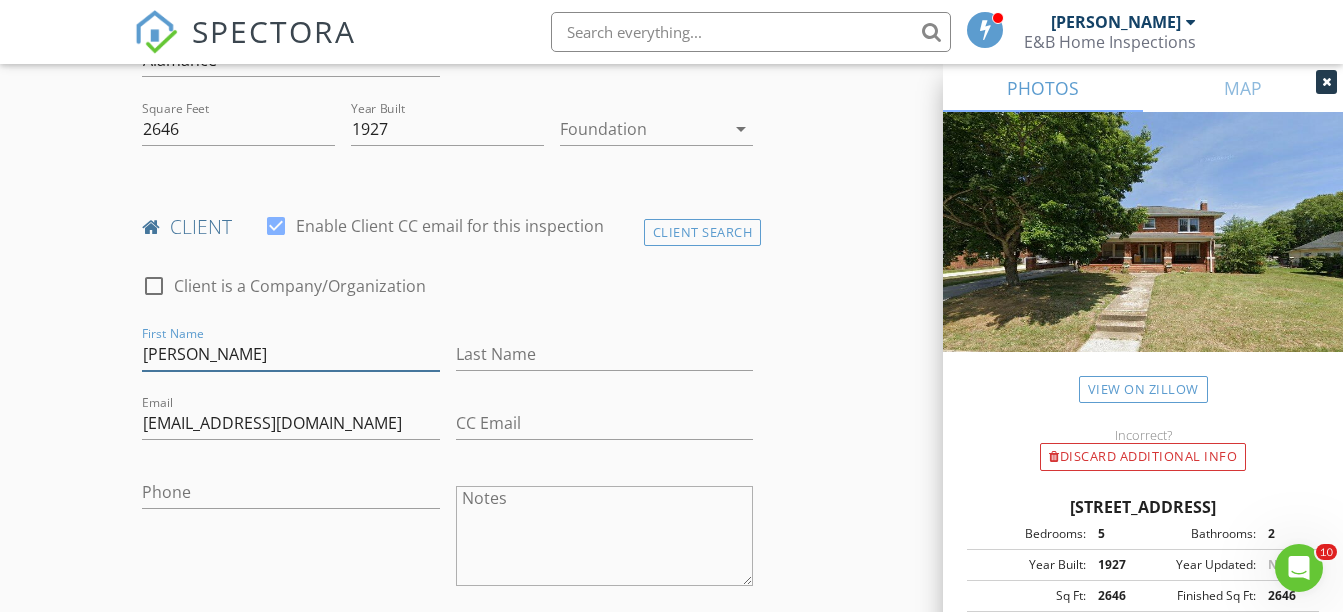 type on "Leslie" 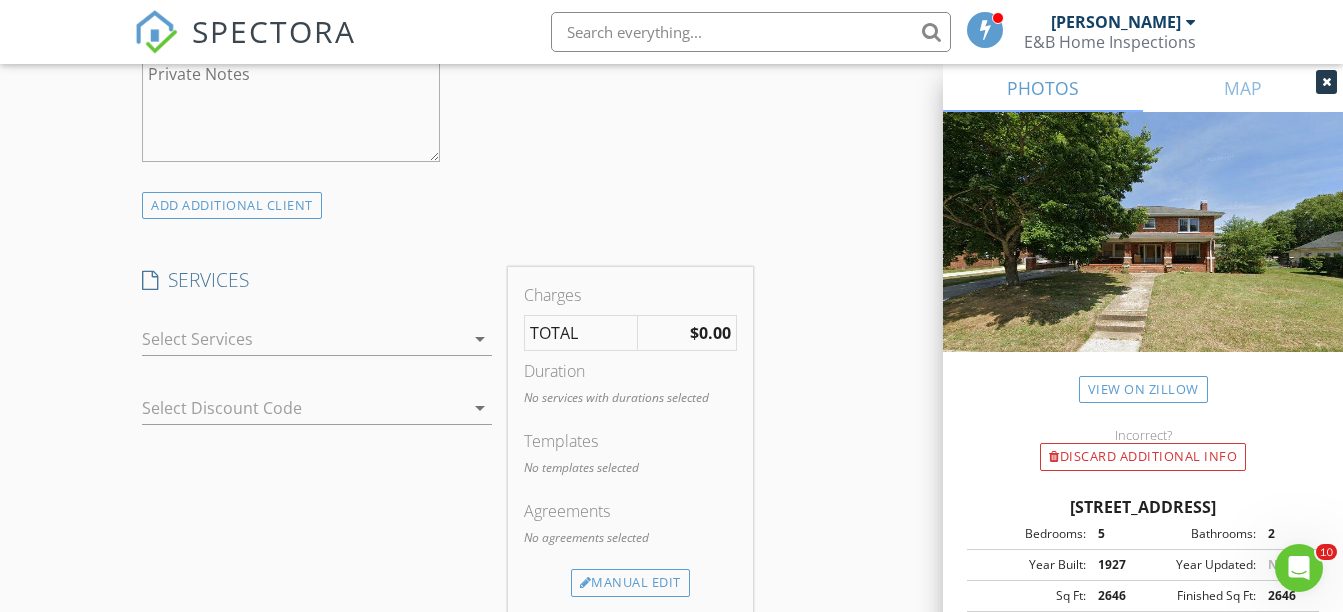 scroll, scrollTop: 1258, scrollLeft: 0, axis: vertical 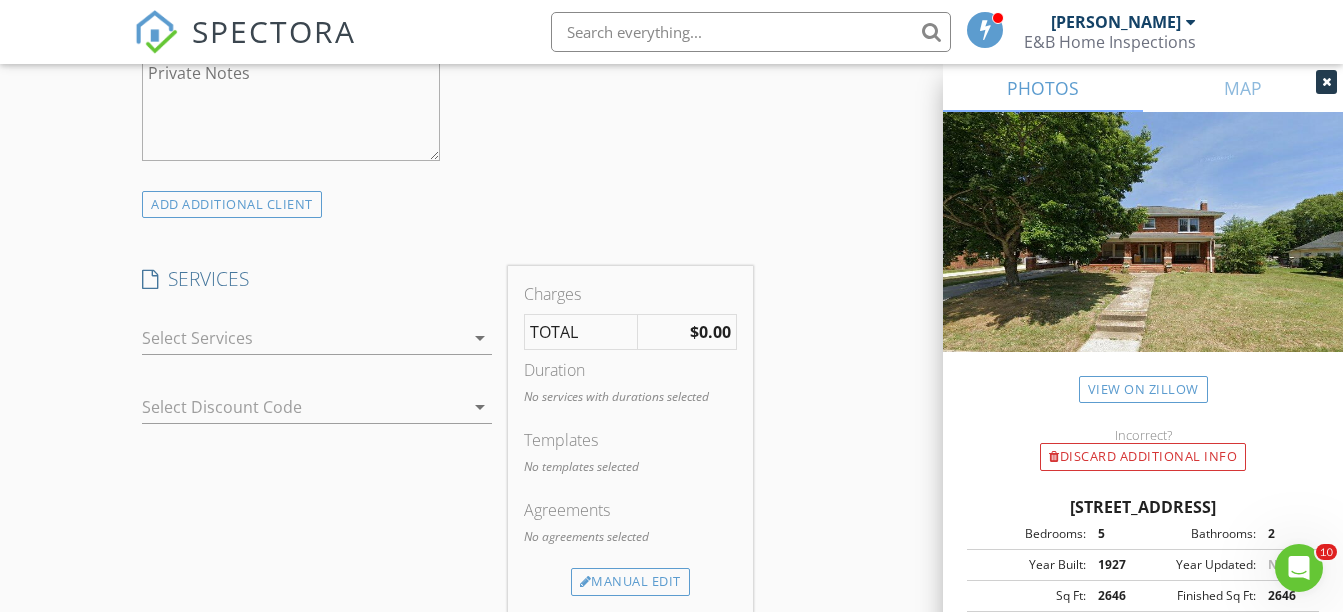 type on "Ray" 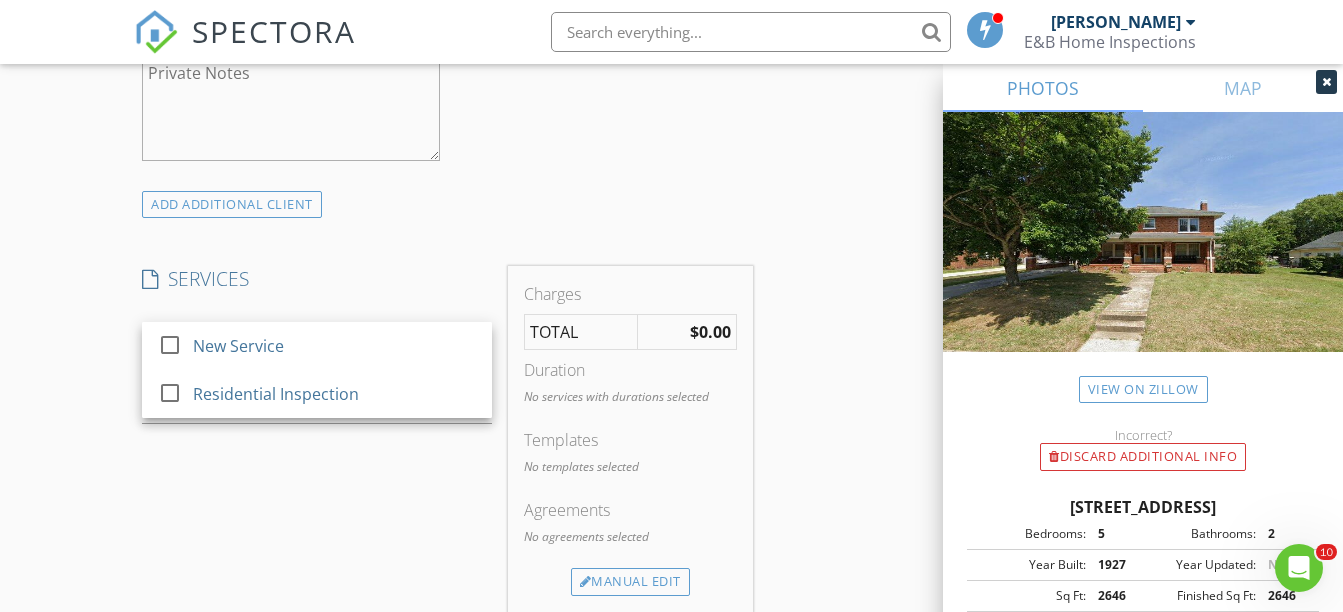 click on "Residential Inspection" at bounding box center [335, 394] 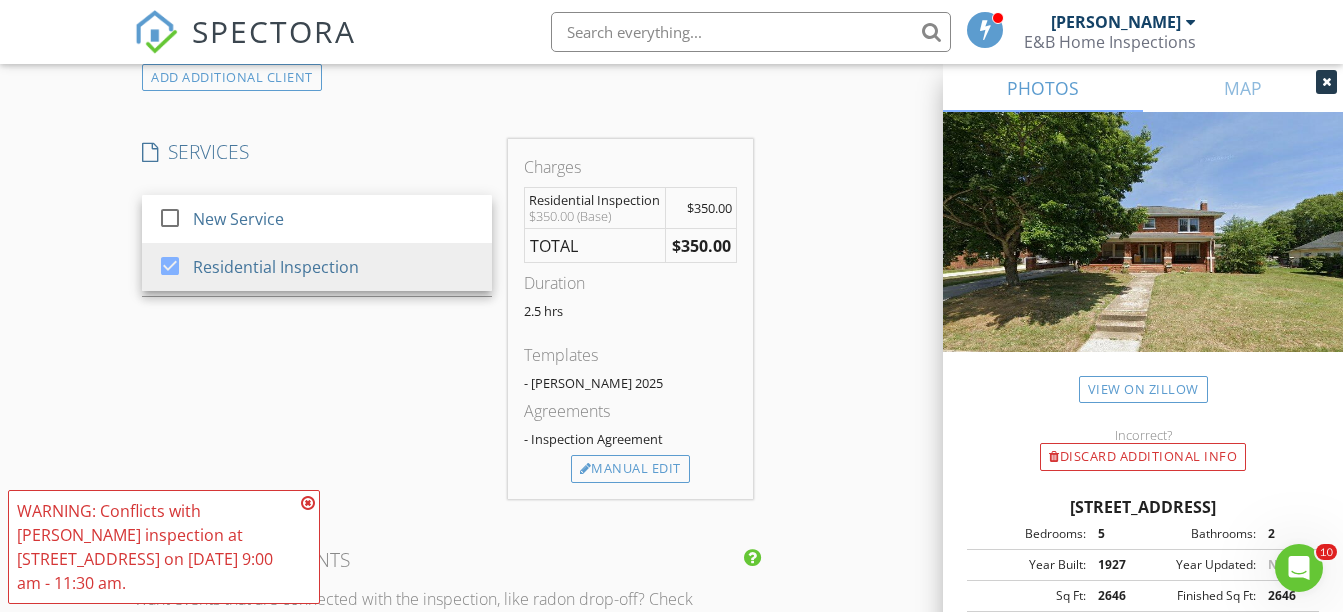 scroll, scrollTop: 1387, scrollLeft: 0, axis: vertical 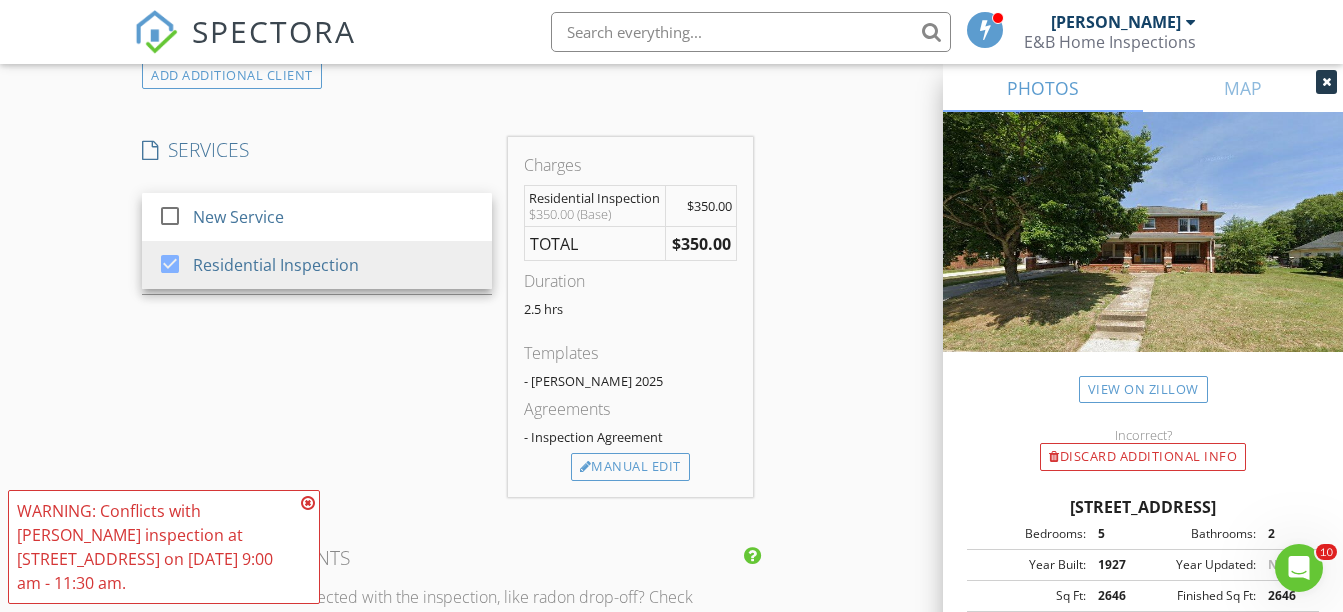 click at bounding box center [308, 503] 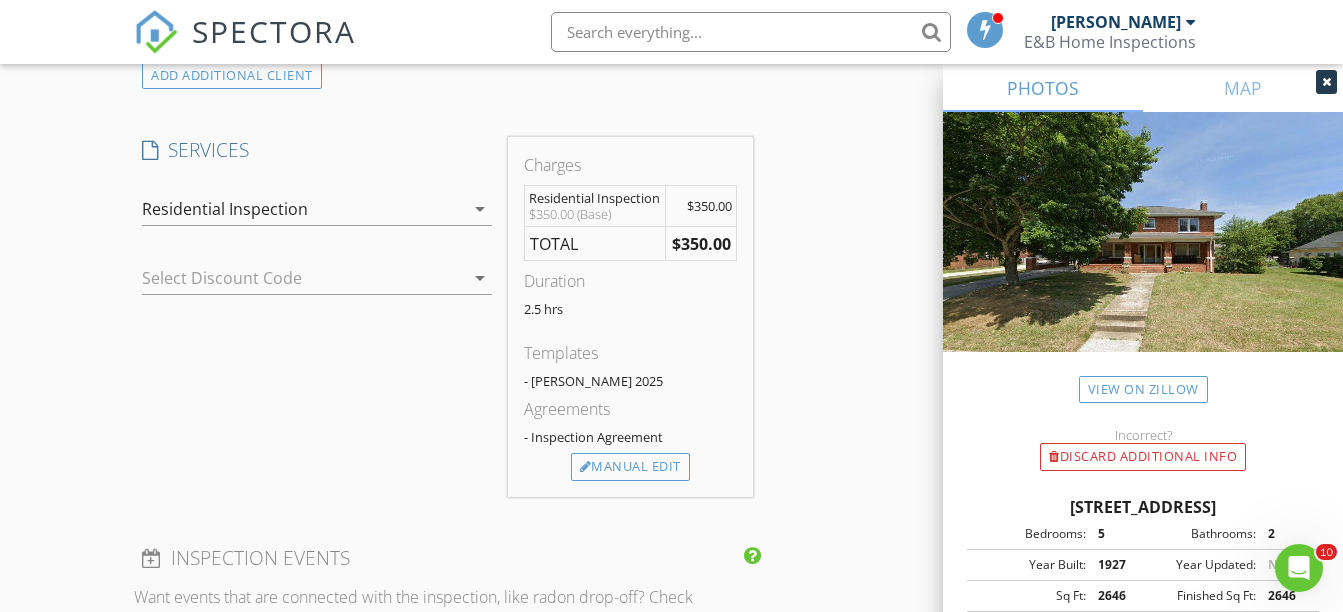 click on "Manual Edit" at bounding box center [630, 467] 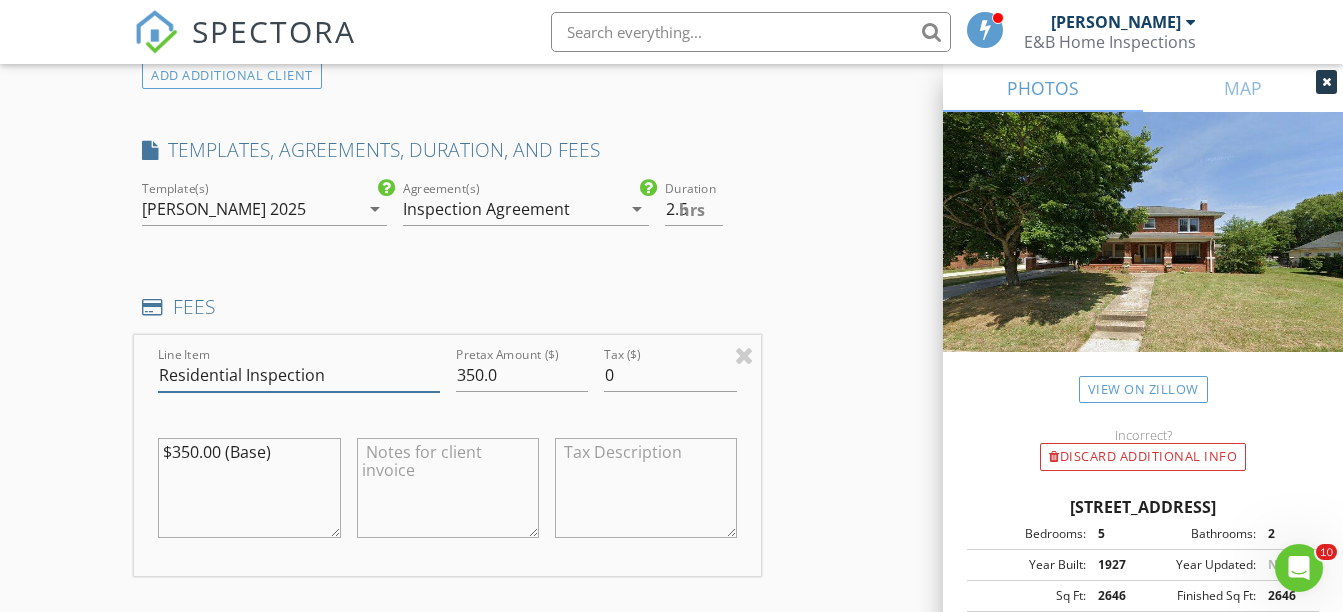 click on "Residential Inspection" at bounding box center (298, 375) 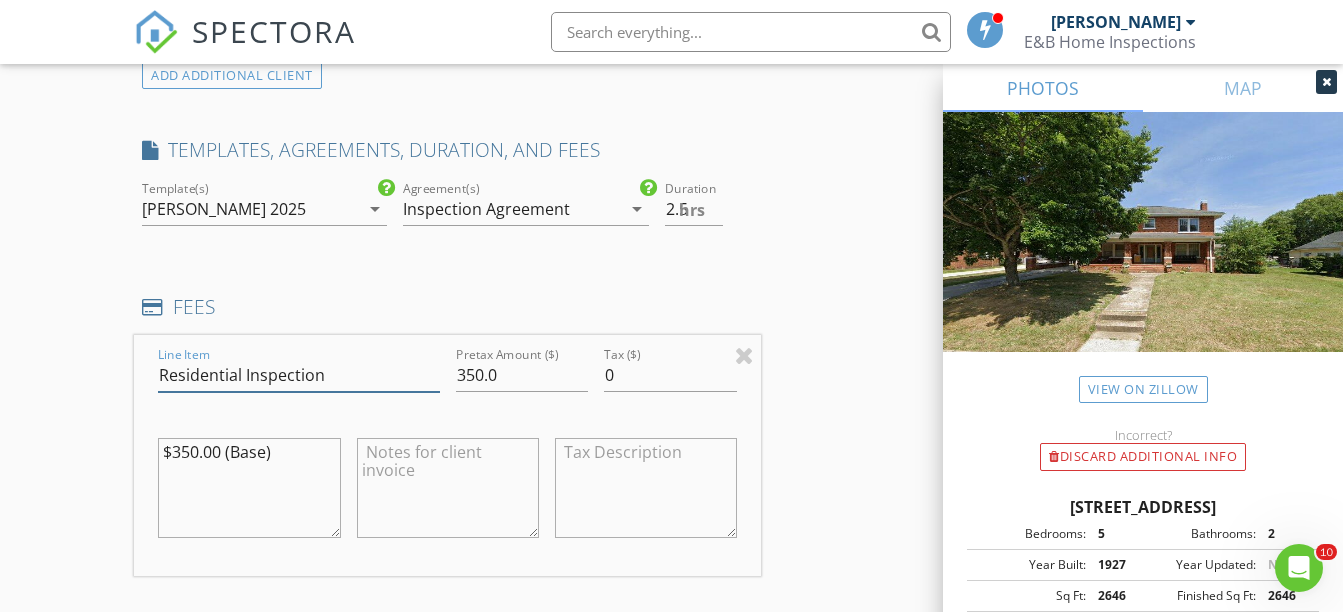 type on "Residential Inspection, WDIR" 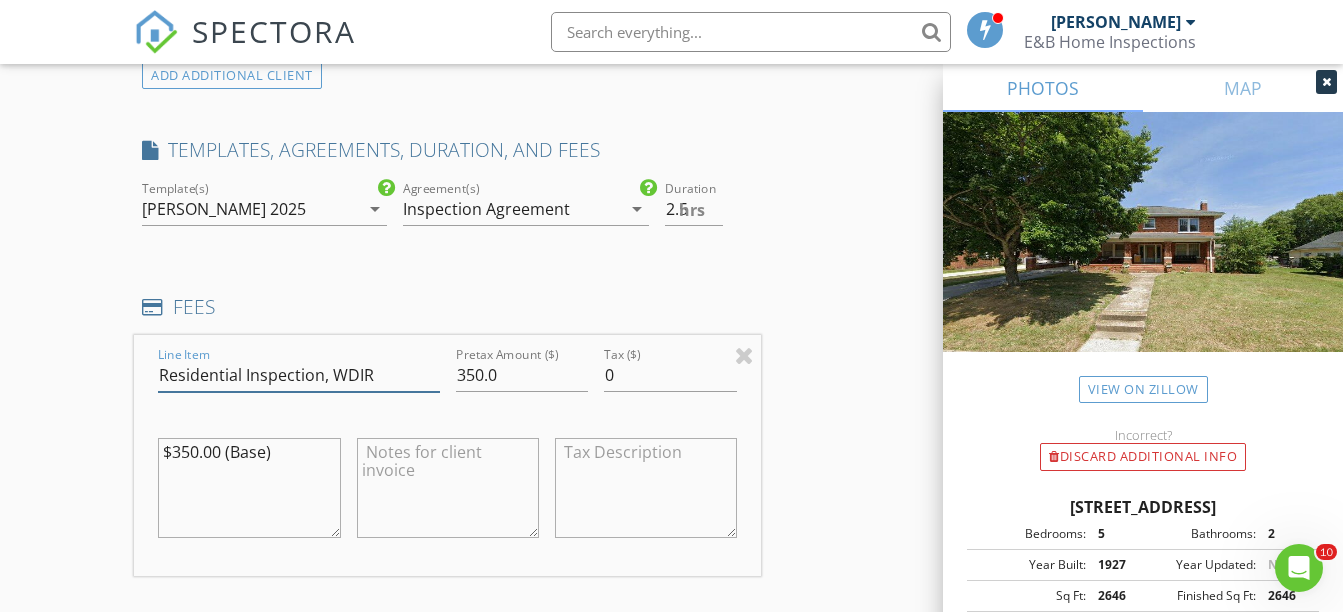 scroll, scrollTop: 1456, scrollLeft: 0, axis: vertical 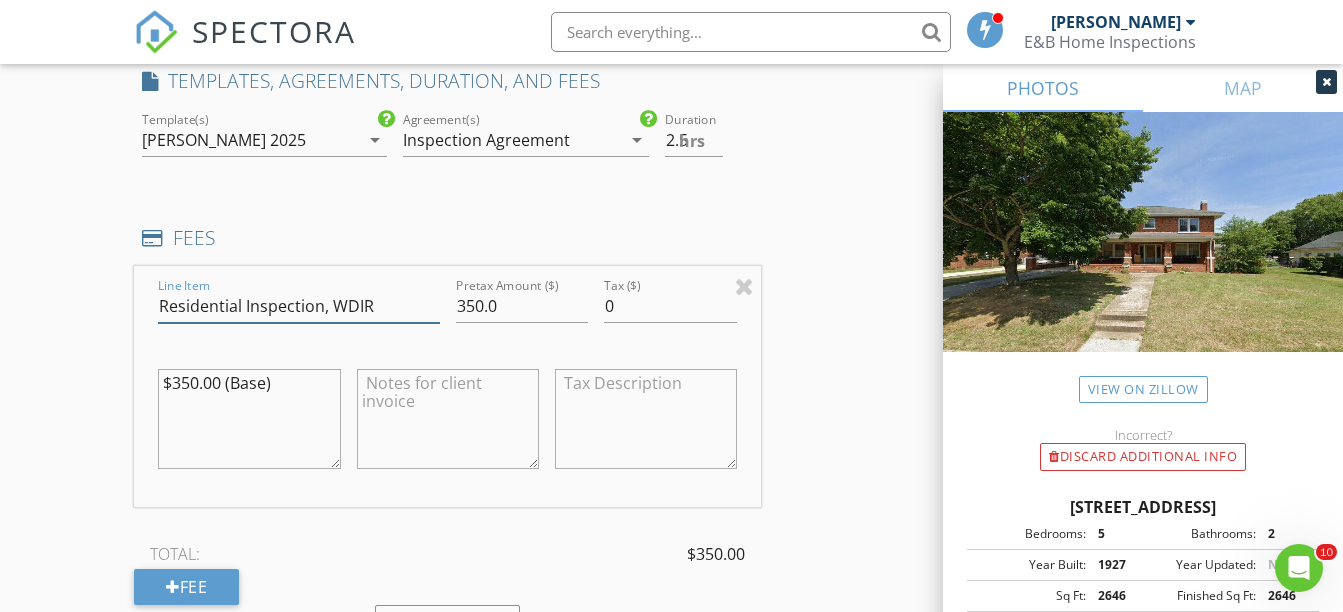 type 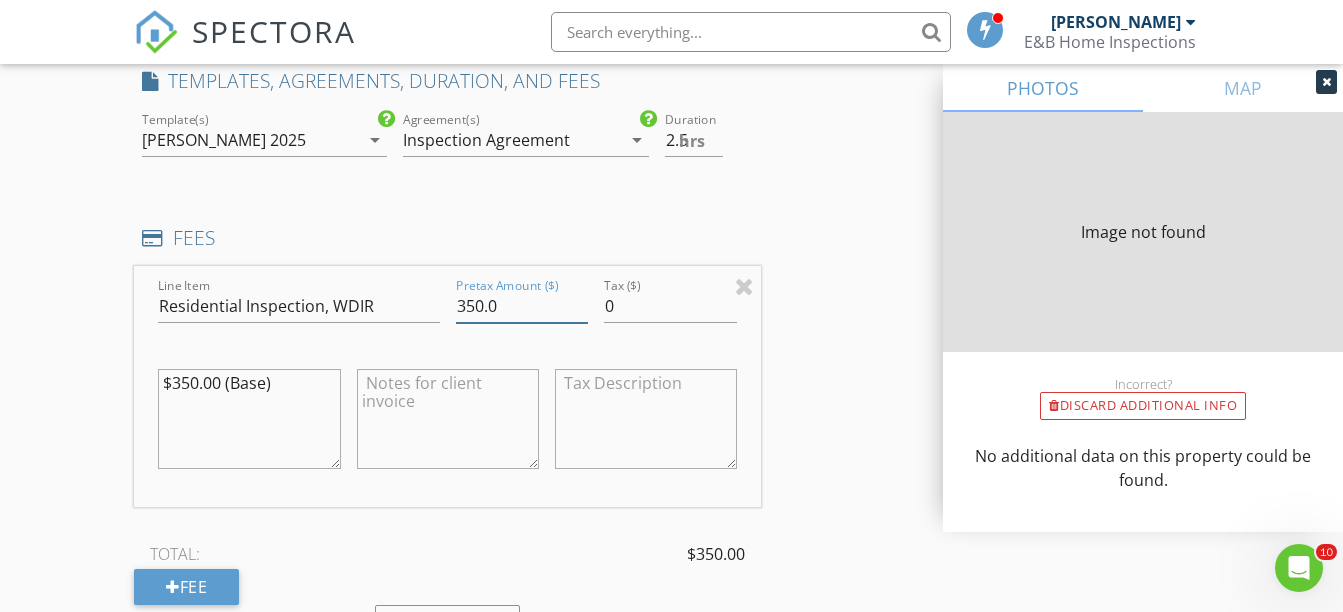 type on "2646" 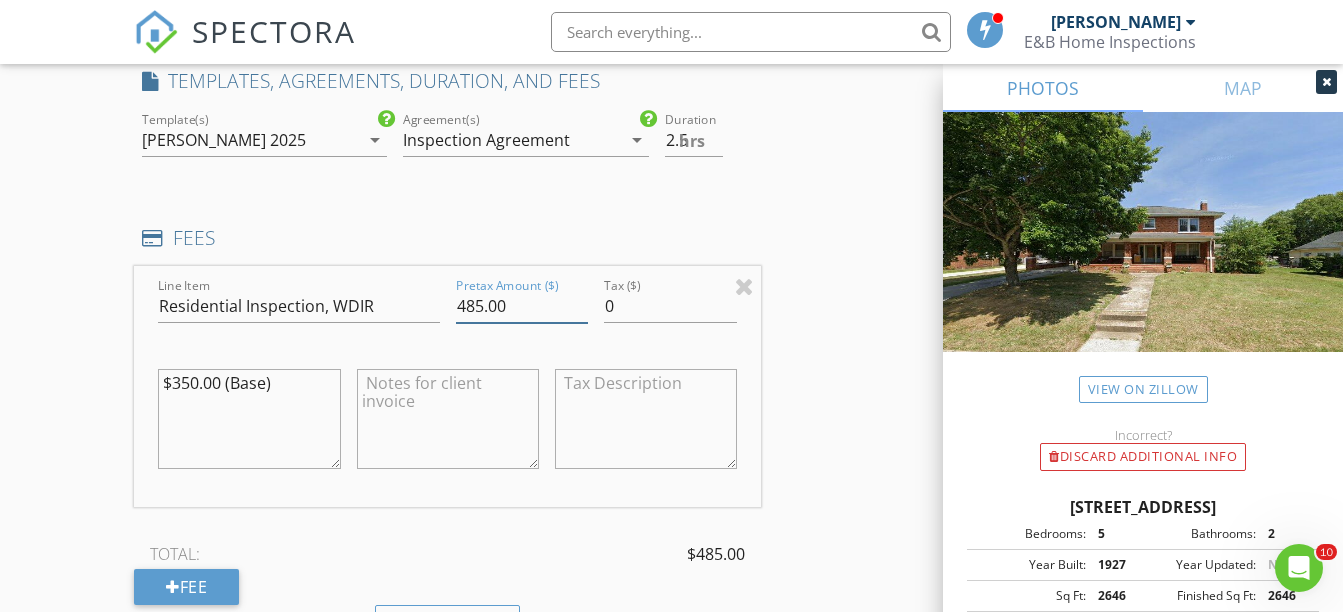 type on "485.00" 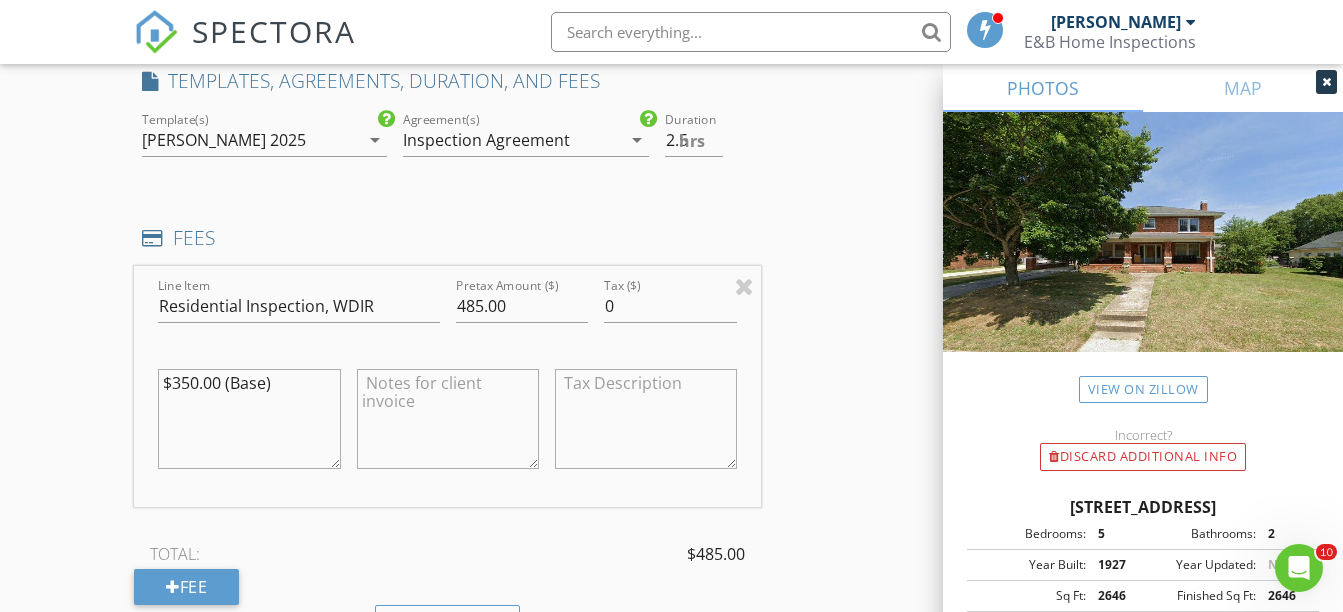 drag, startPoint x: 289, startPoint y: 393, endPoint x: 125, endPoint y: 373, distance: 165.21501 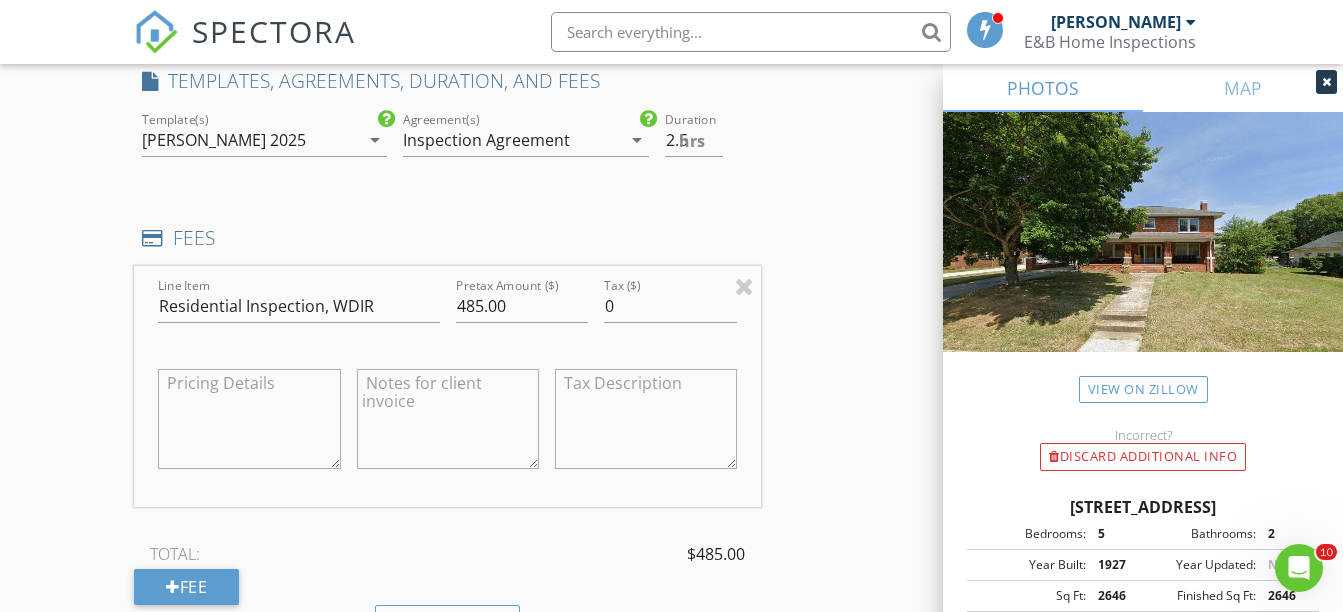 type 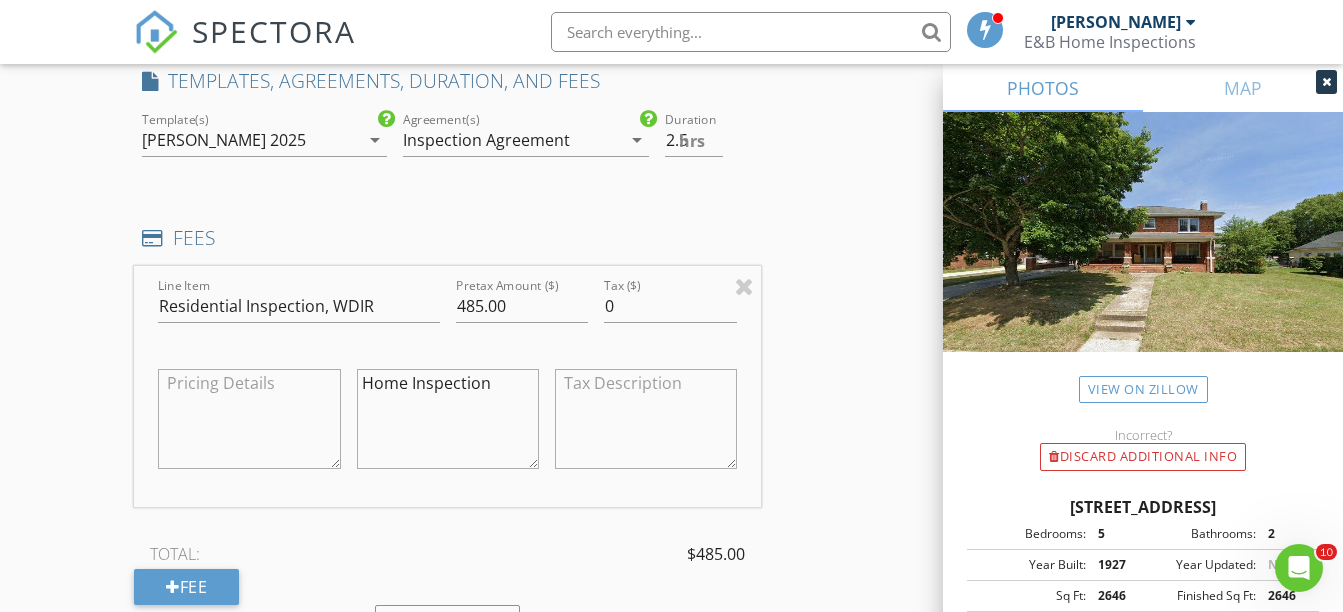 type on "Home Inspection" 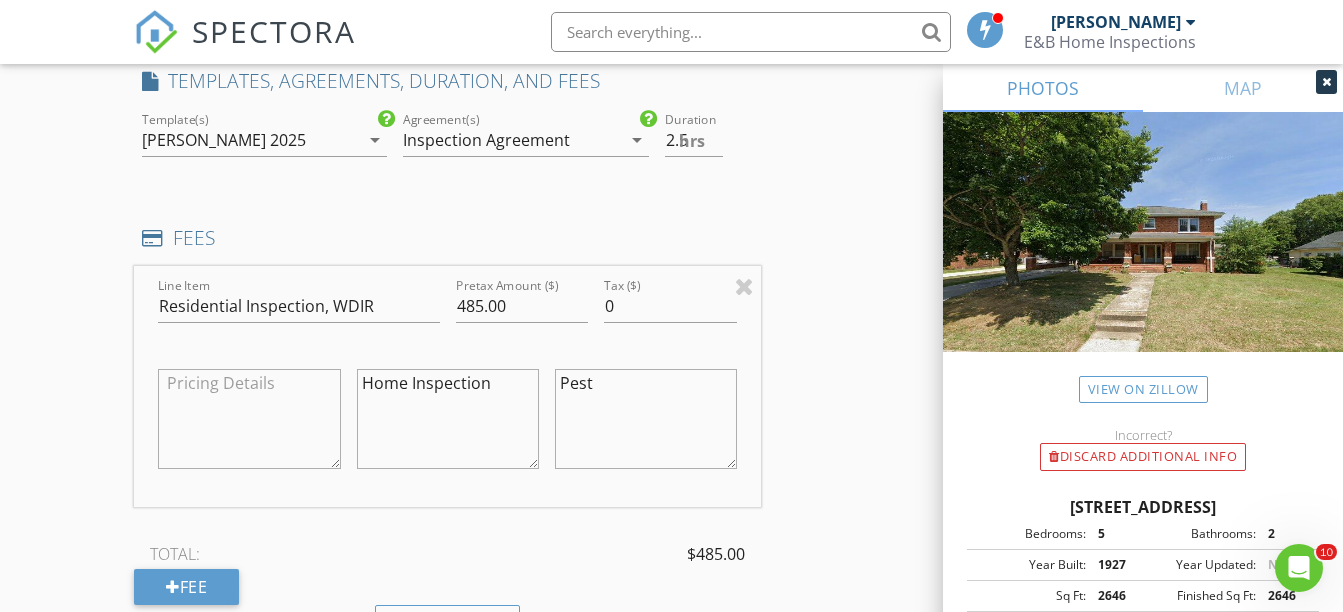 drag, startPoint x: 601, startPoint y: 384, endPoint x: 564, endPoint y: 383, distance: 37.01351 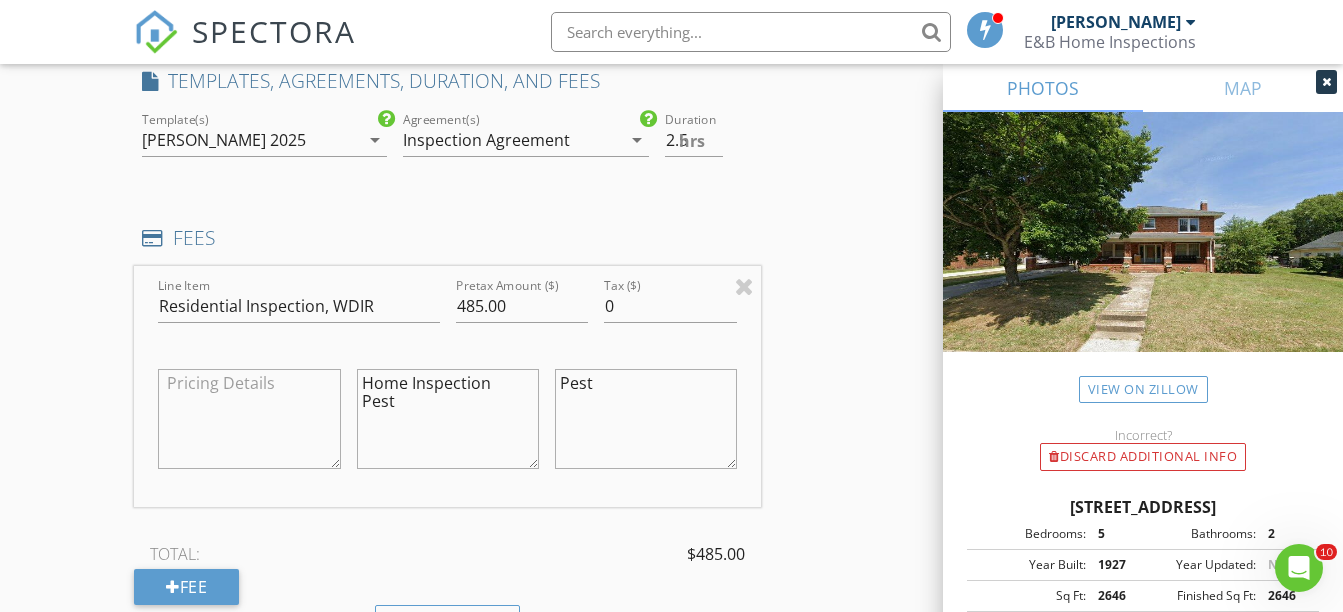 type on "Home Inspection
Pest" 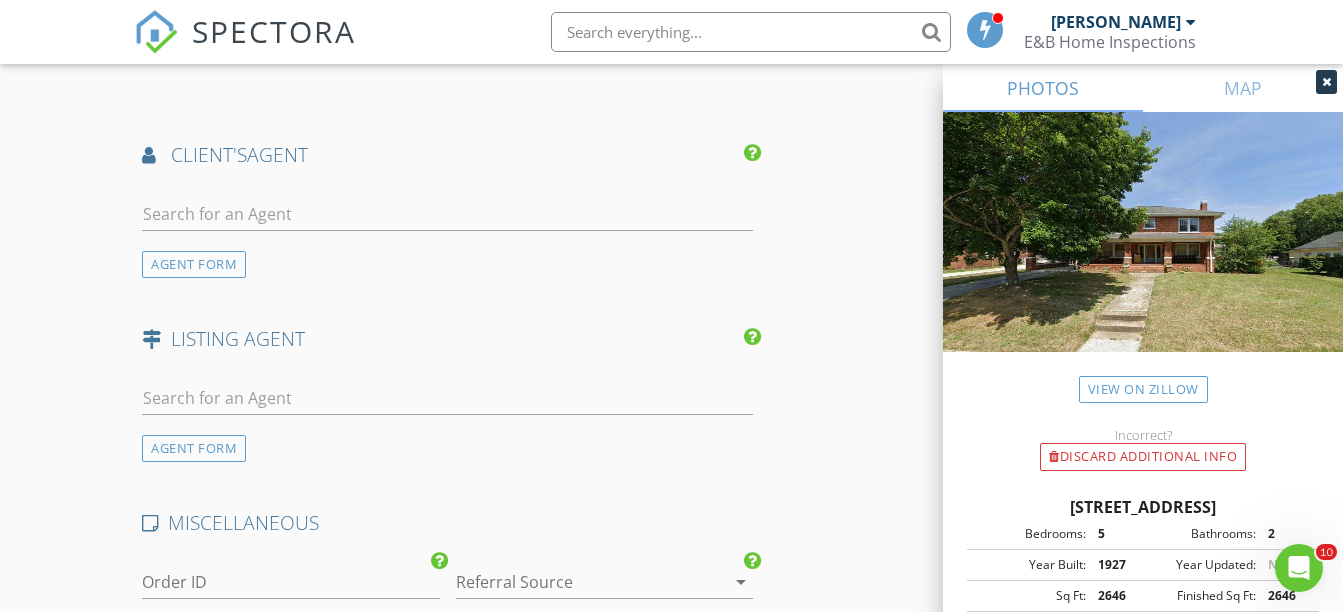 scroll, scrollTop: 2392, scrollLeft: 0, axis: vertical 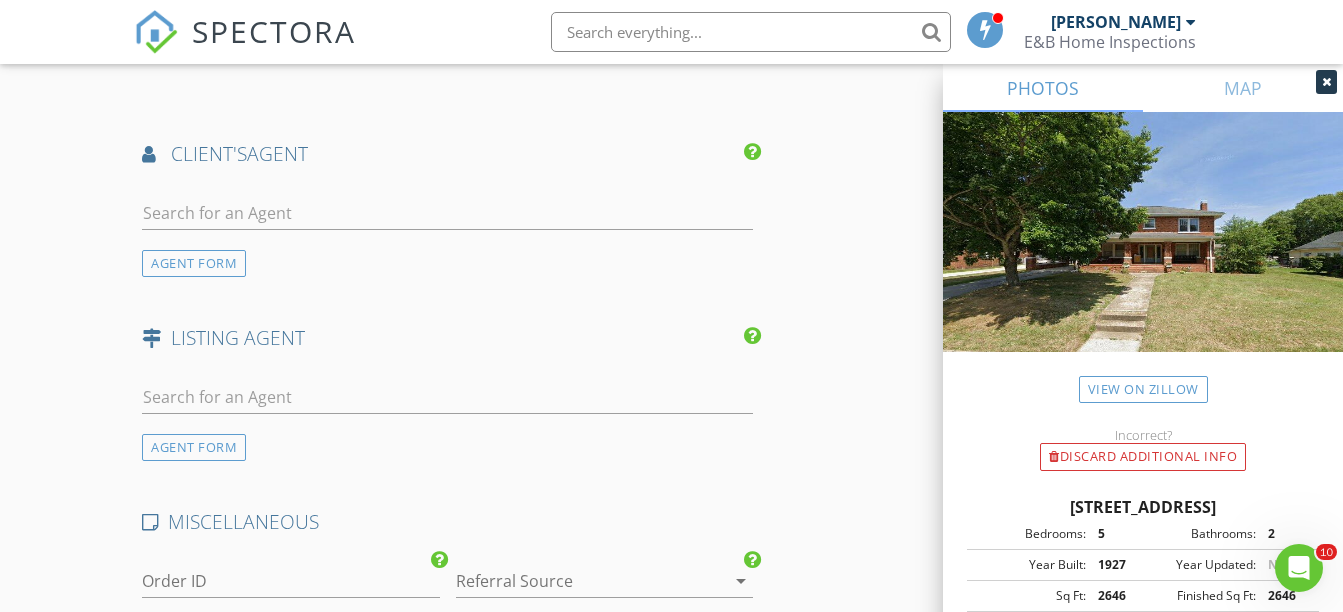 type 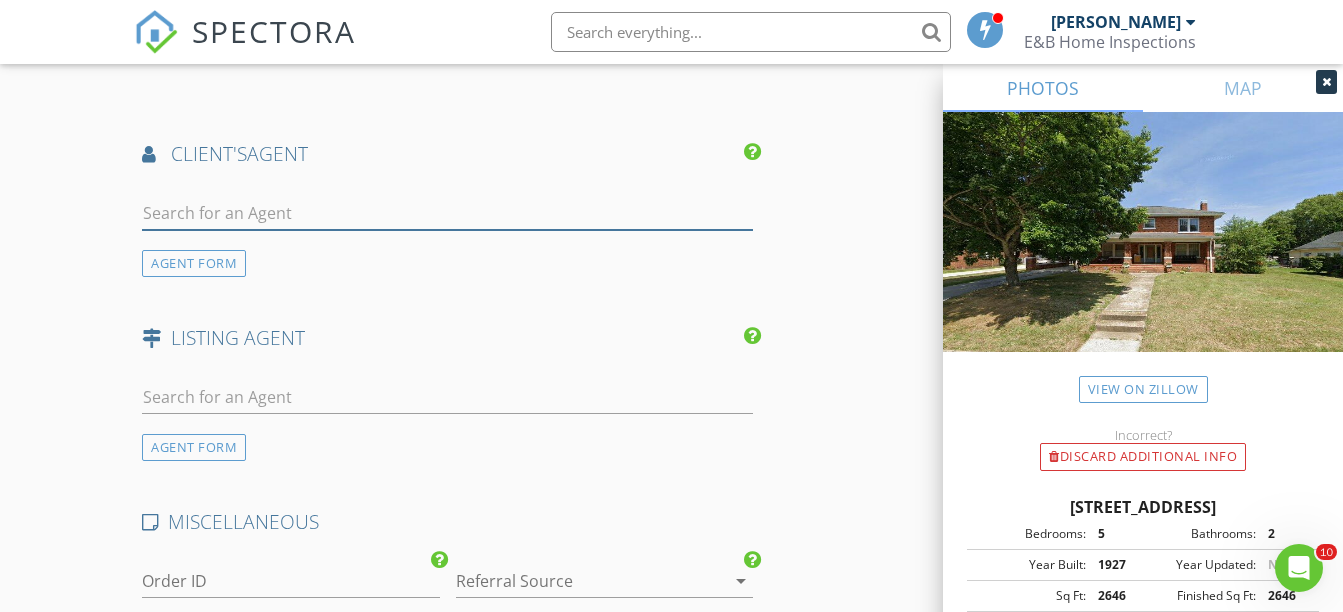 click at bounding box center (447, 213) 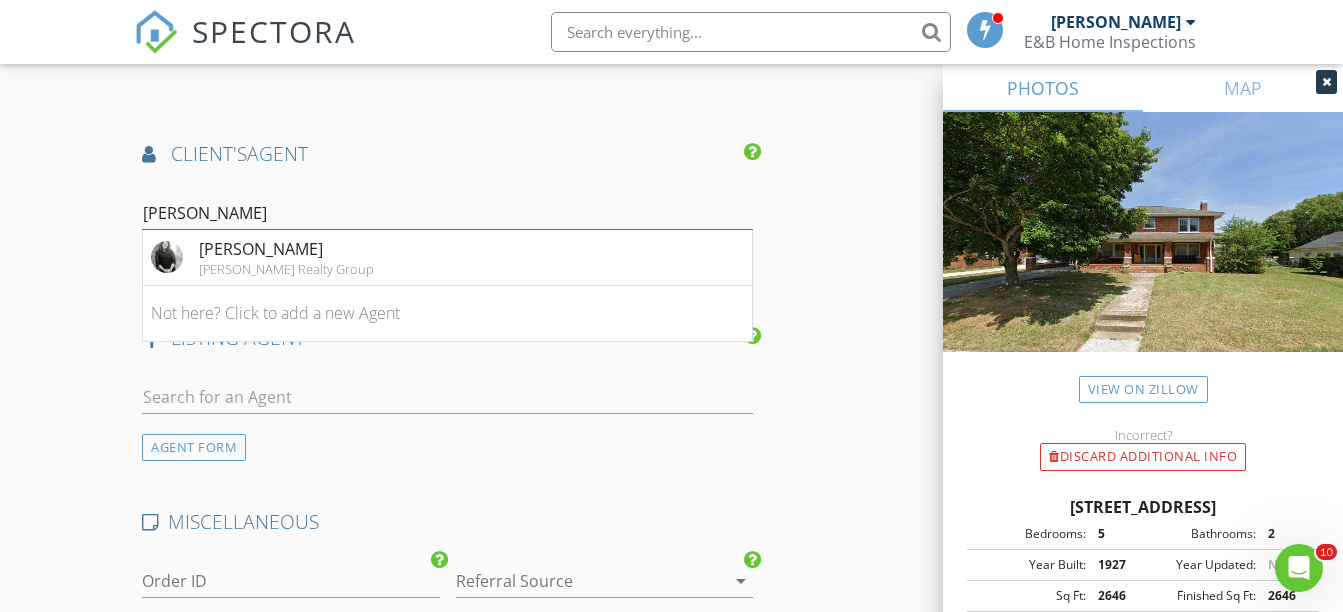 type on "kelly" 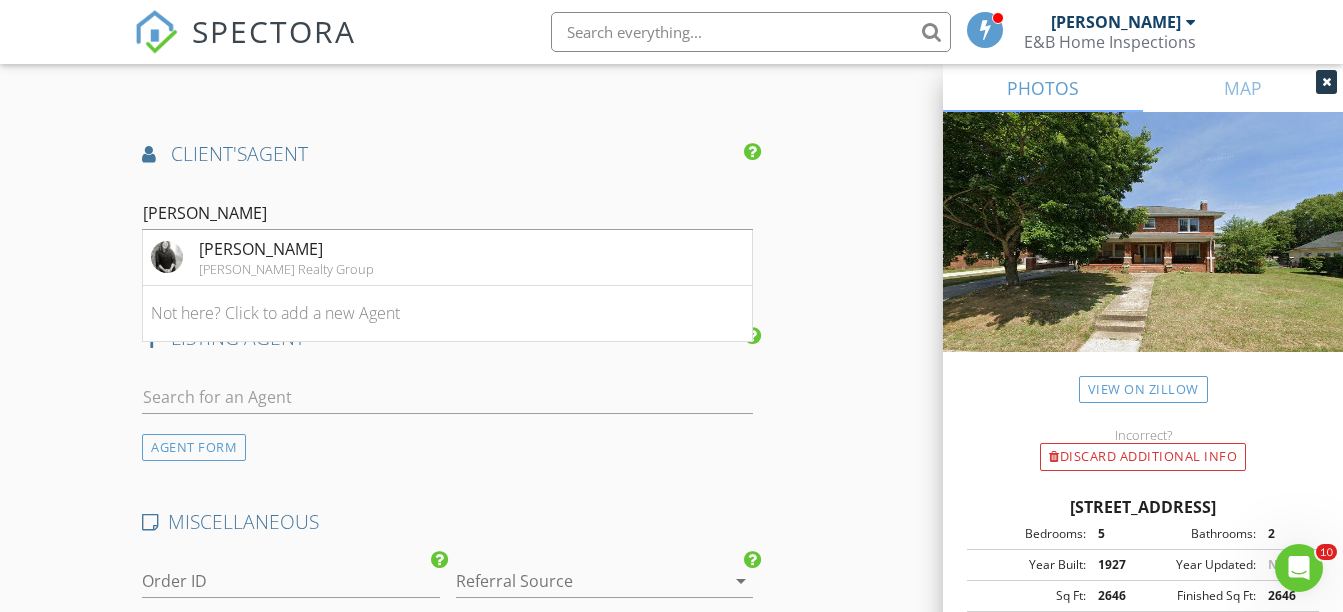 click on "Kelly Wirt" at bounding box center (286, 249) 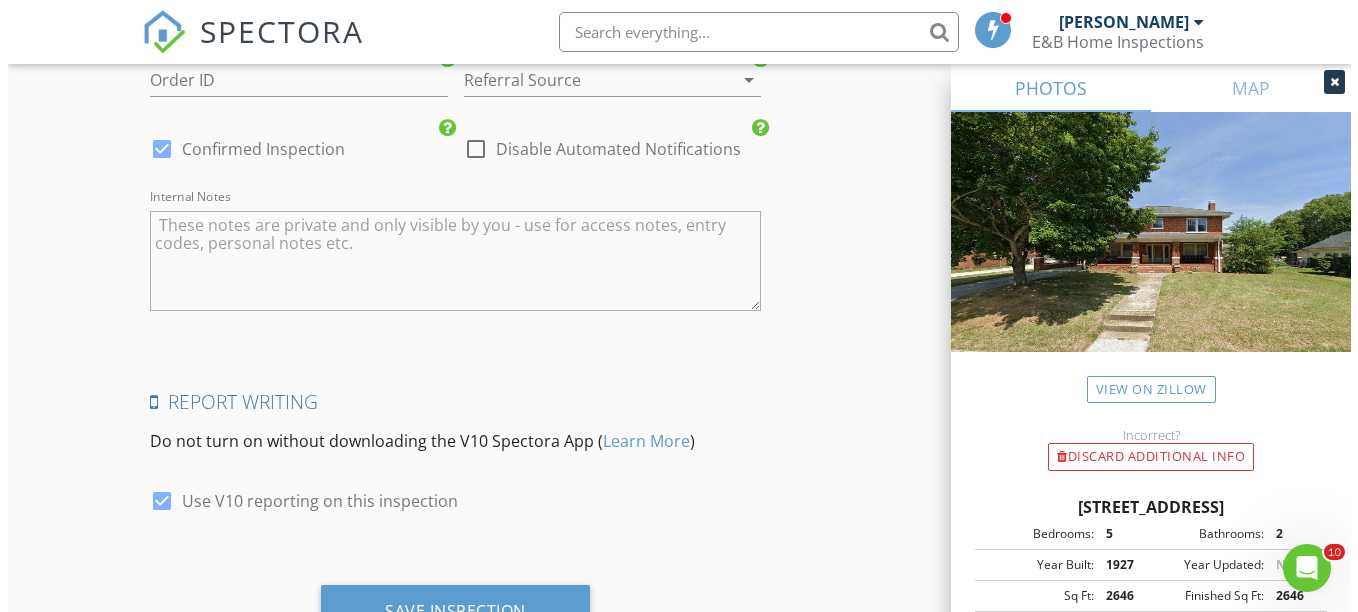 scroll, scrollTop: 3439, scrollLeft: 0, axis: vertical 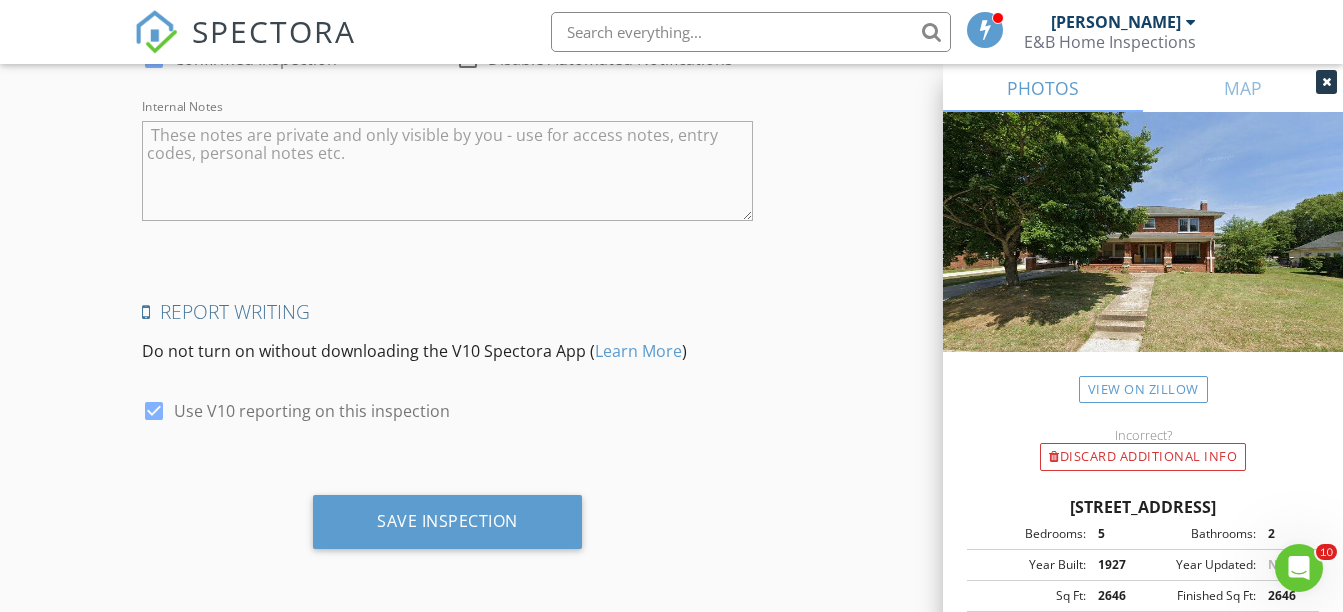 click on "Save Inspection" at bounding box center (447, 521) 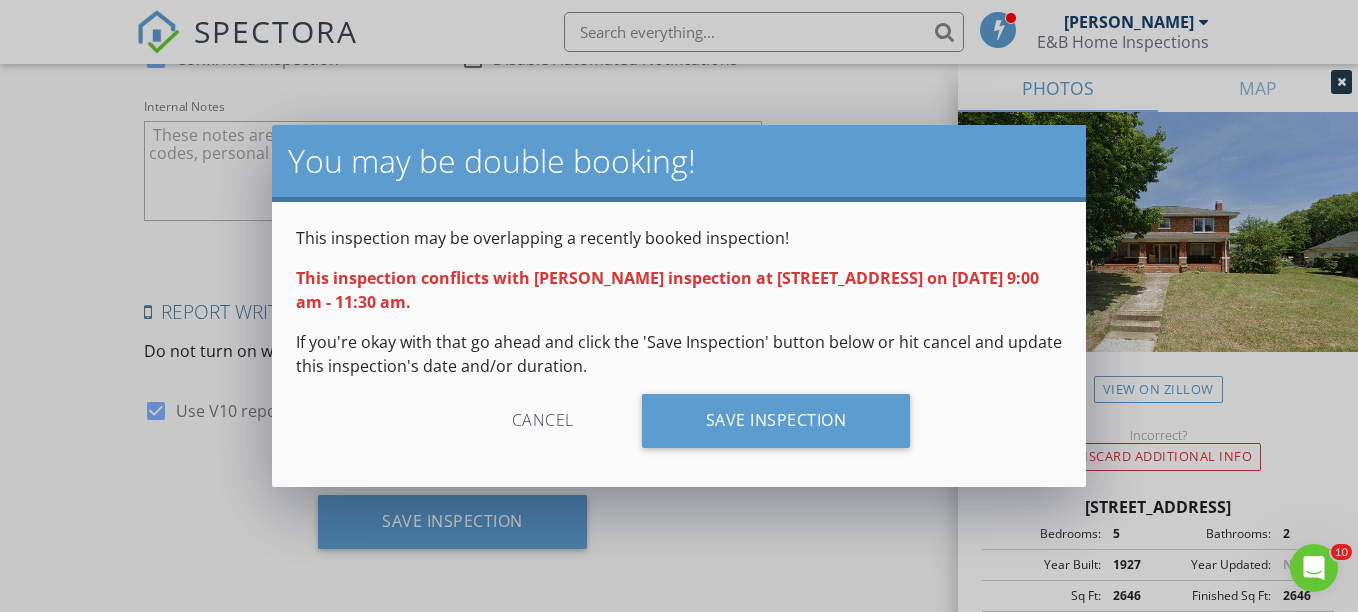 click on "Save Inspection" at bounding box center [776, 421] 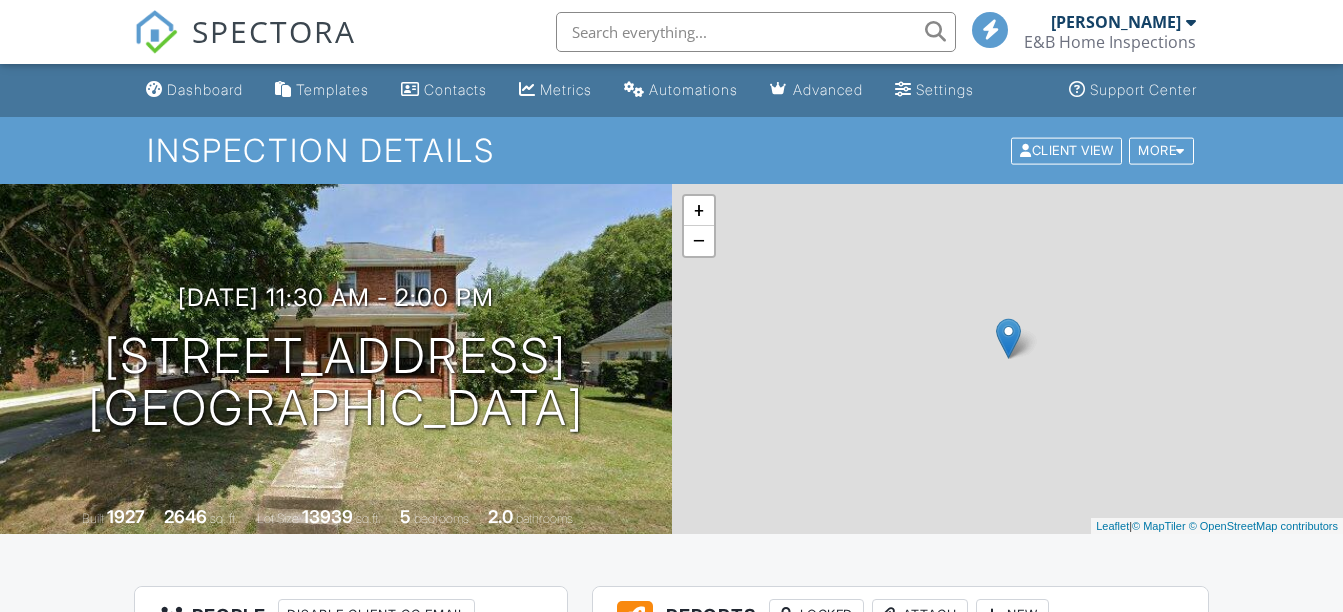 scroll, scrollTop: 0, scrollLeft: 0, axis: both 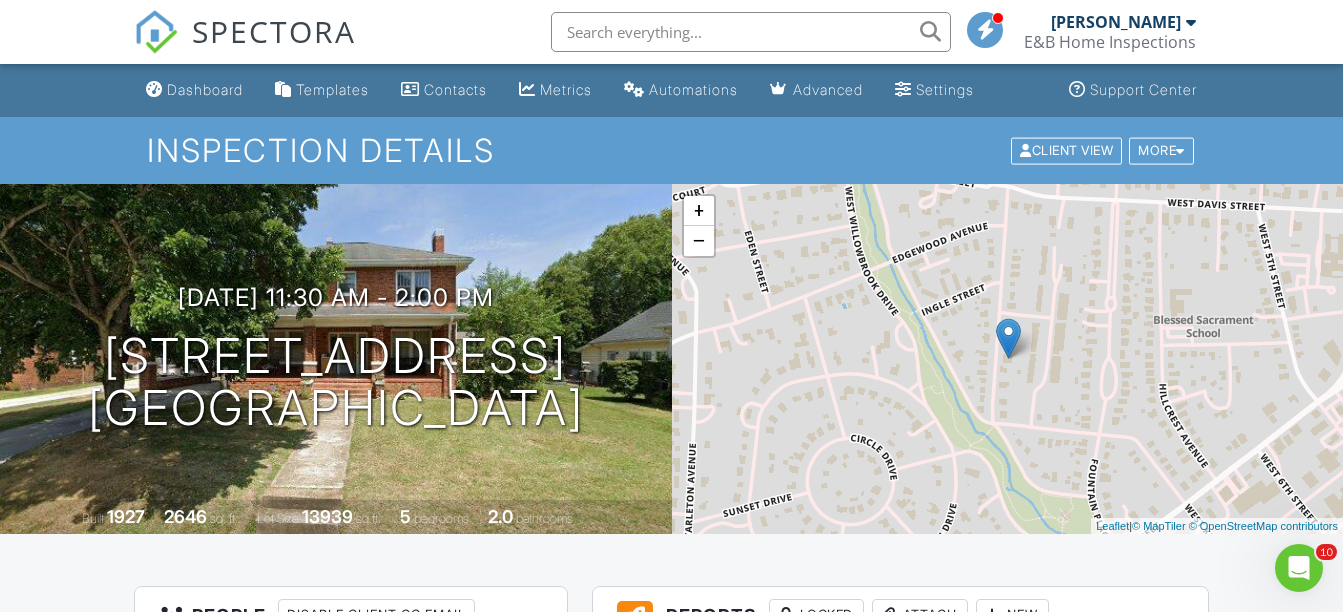 click on "Dashboard" at bounding box center (205, 89) 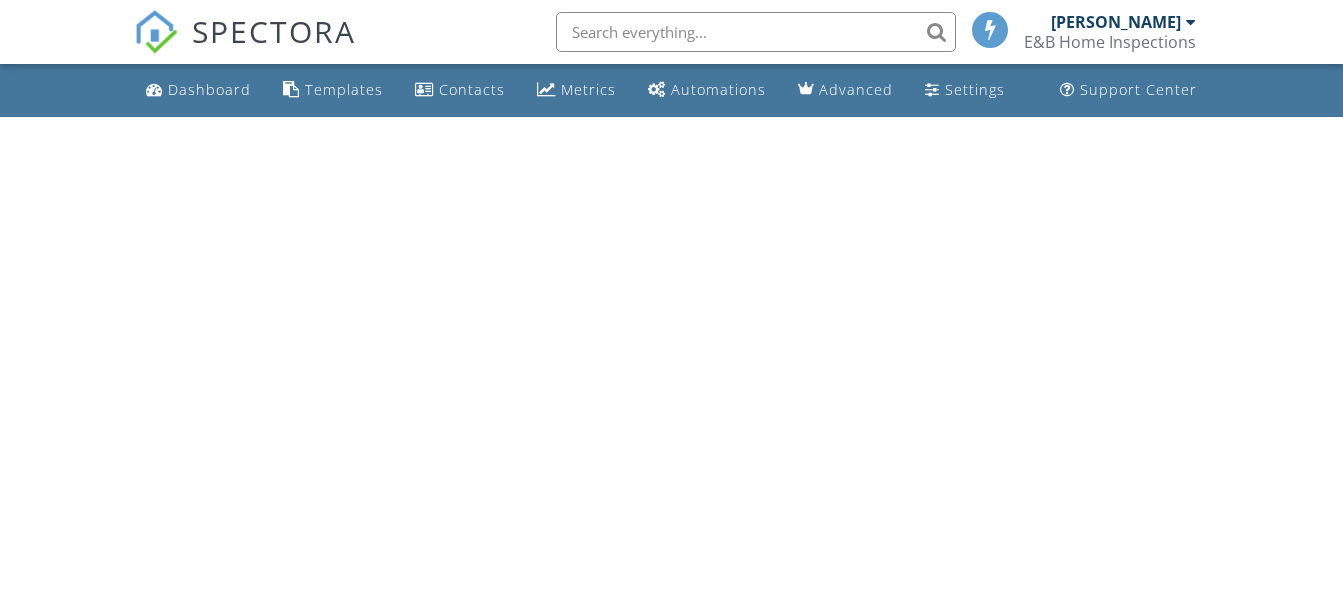 scroll, scrollTop: 0, scrollLeft: 0, axis: both 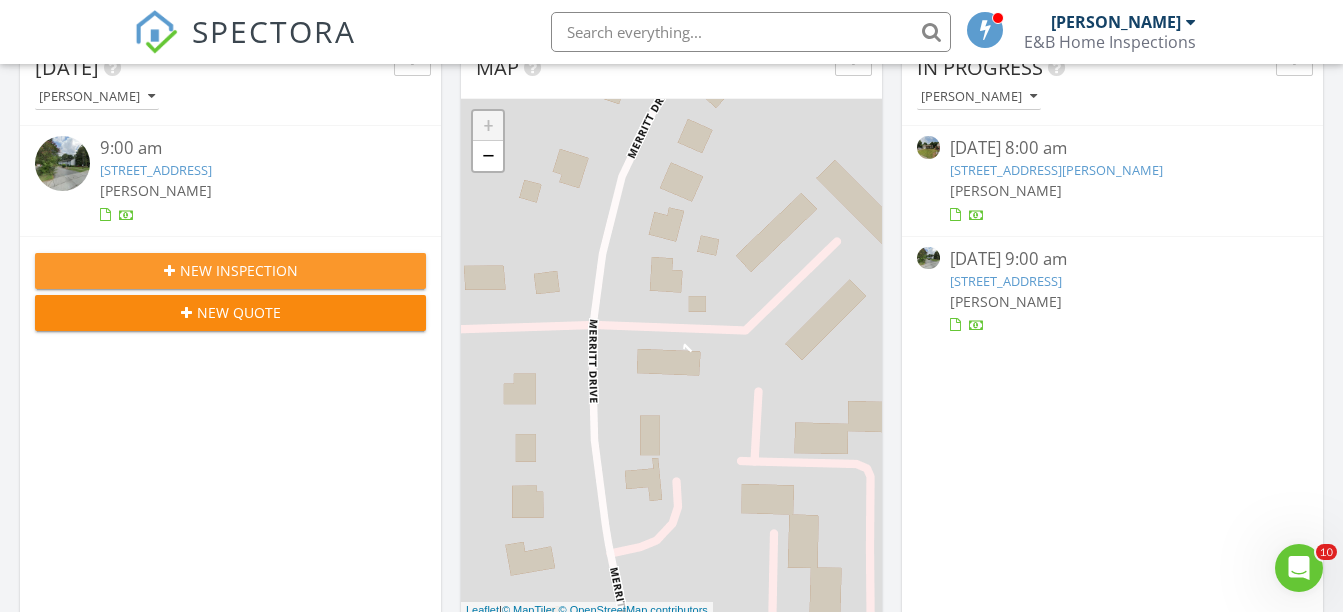 click on "New Inspection" at bounding box center (239, 270) 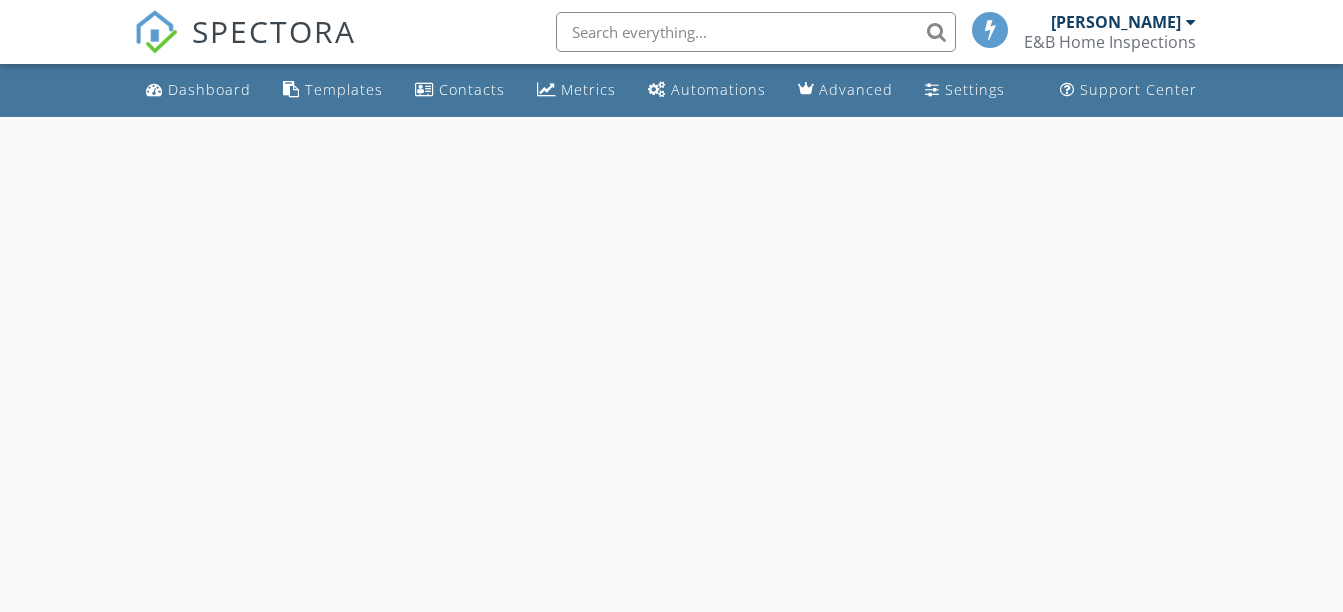 scroll, scrollTop: 0, scrollLeft: 0, axis: both 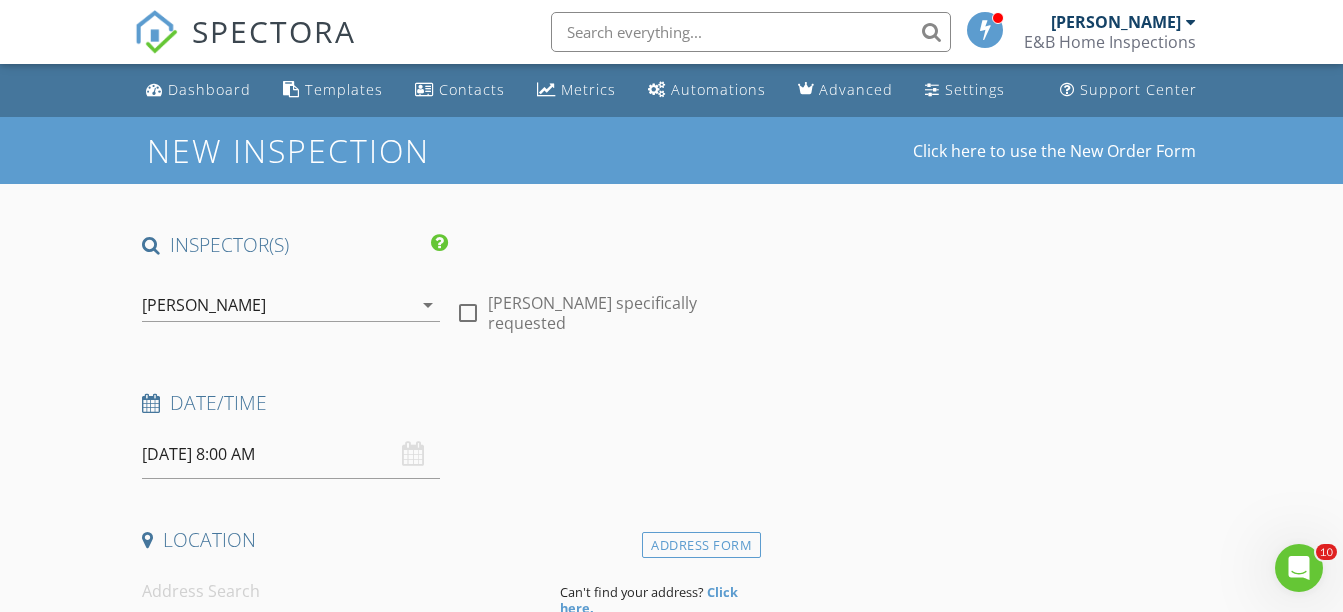 click on "07/10/2025 8:00 AM" at bounding box center [290, 454] 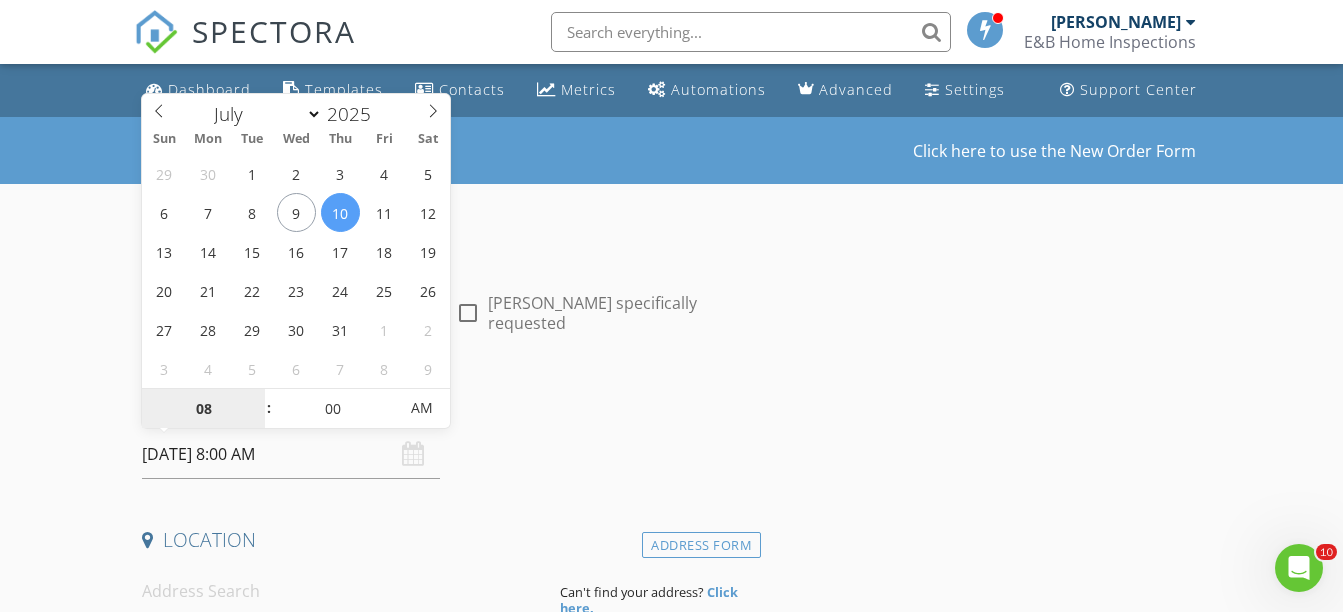 type on "07/14/2025 8:00 AM" 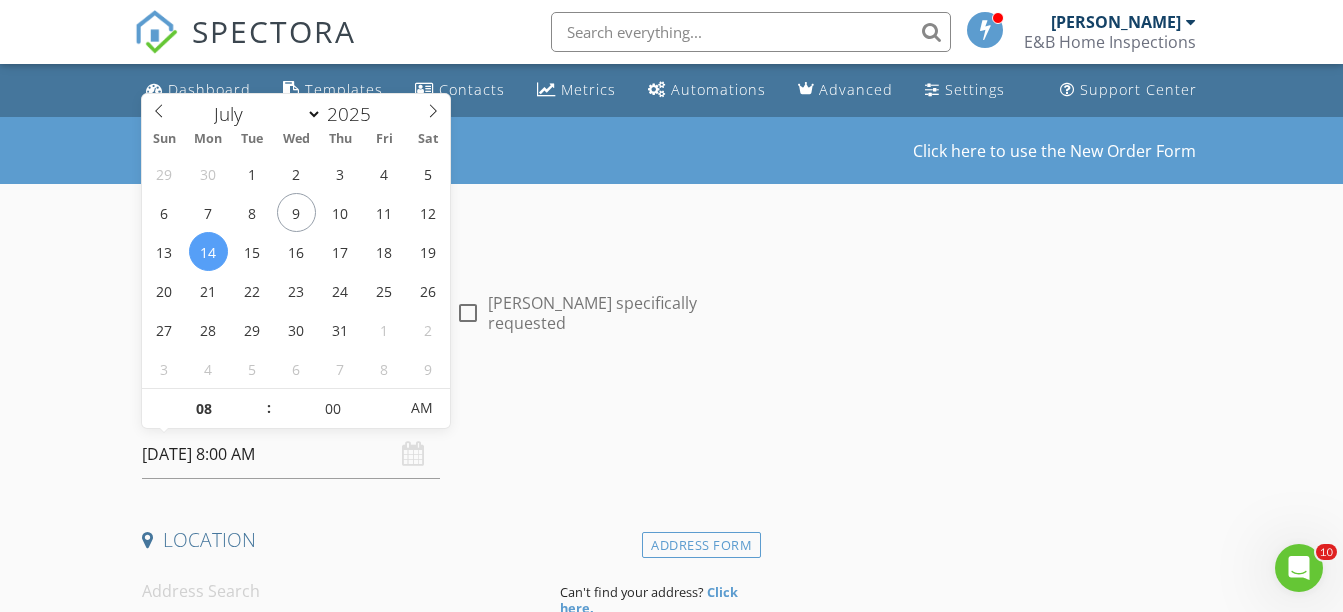 type on "09" 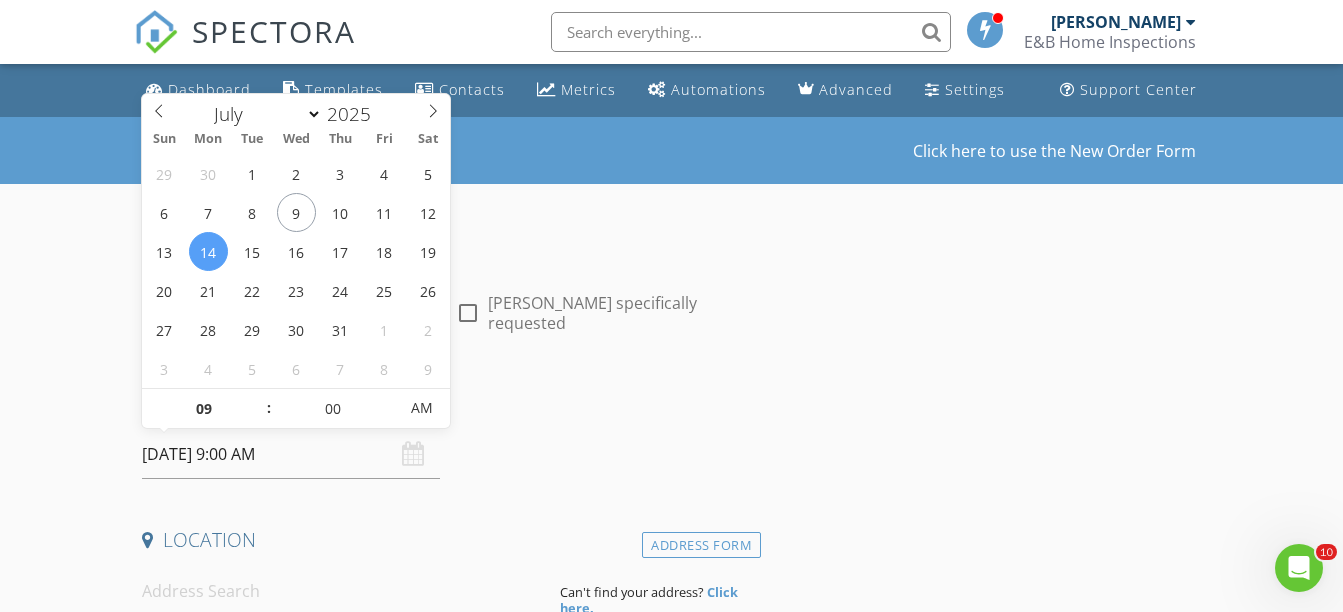 click at bounding box center [258, 399] 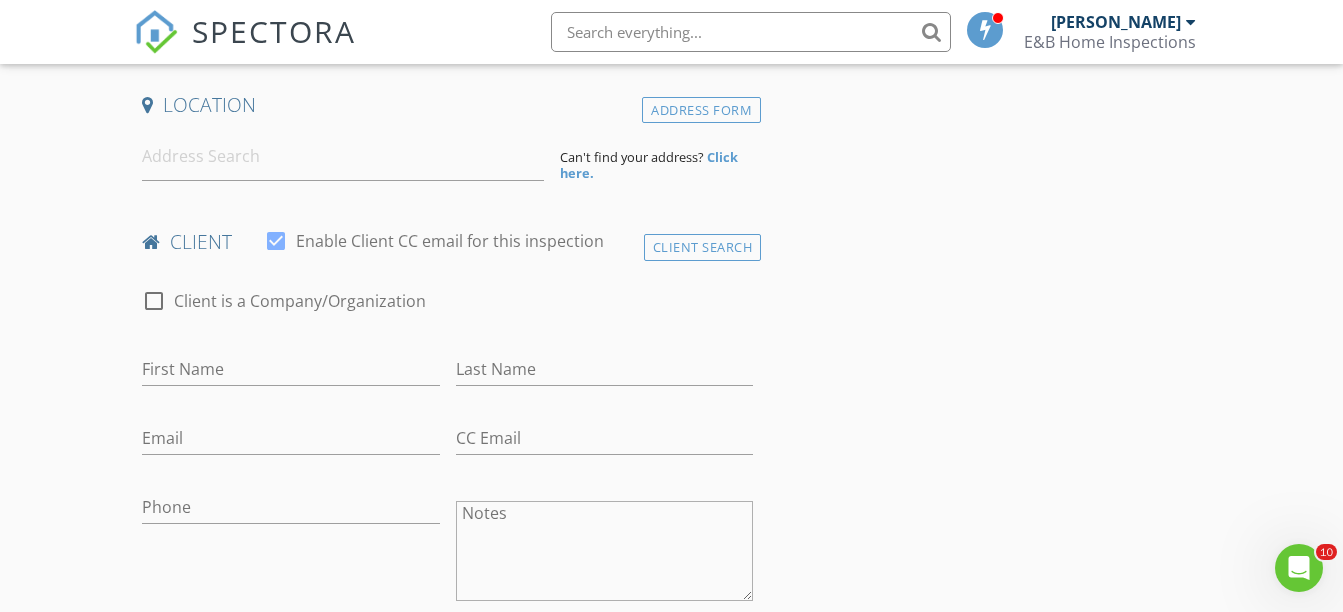 scroll, scrollTop: 437, scrollLeft: 0, axis: vertical 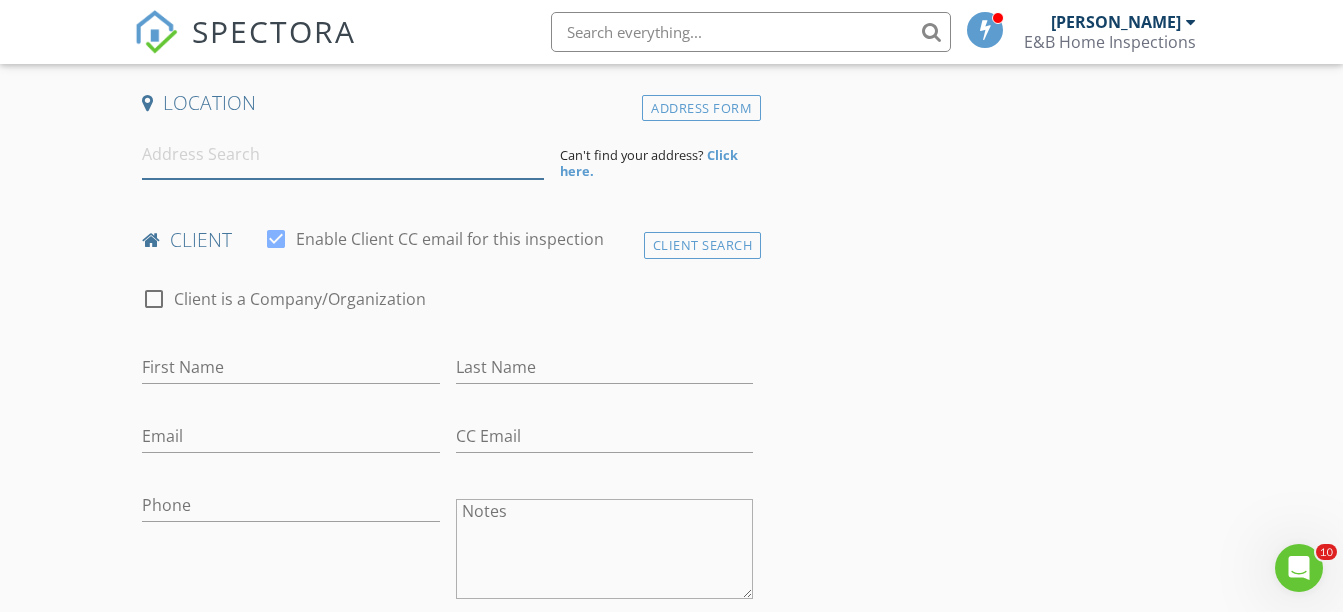 click at bounding box center [343, 154] 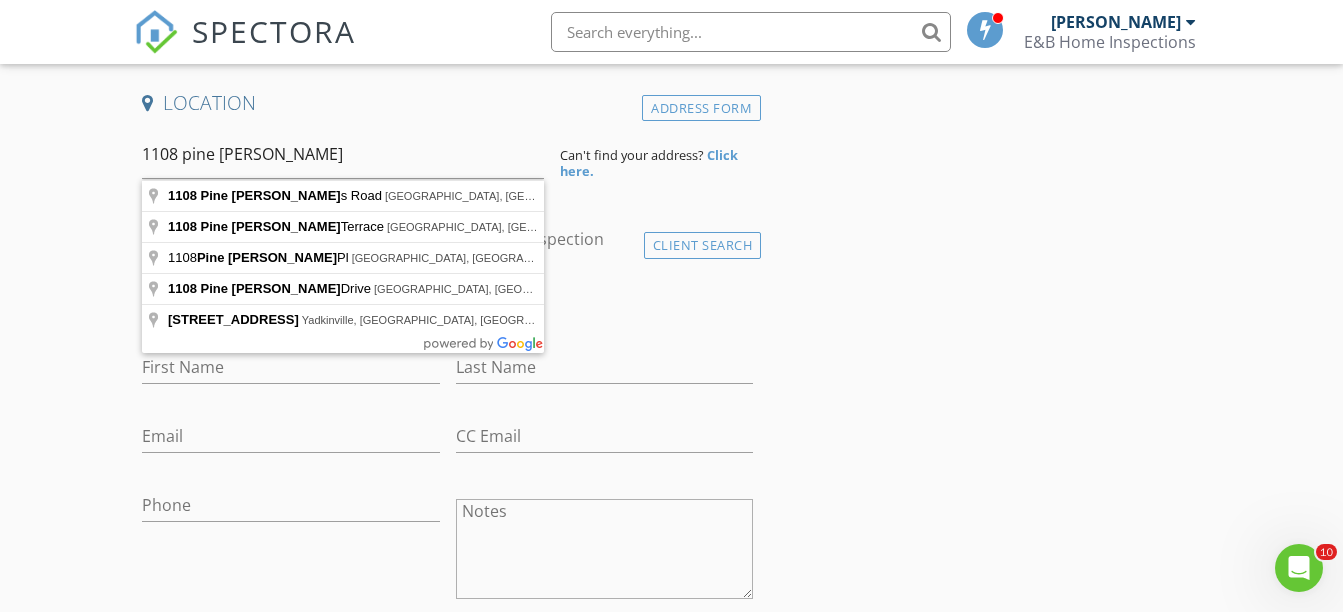 type on "1108 Pine Knolls Road, Kernersville, NC, USA" 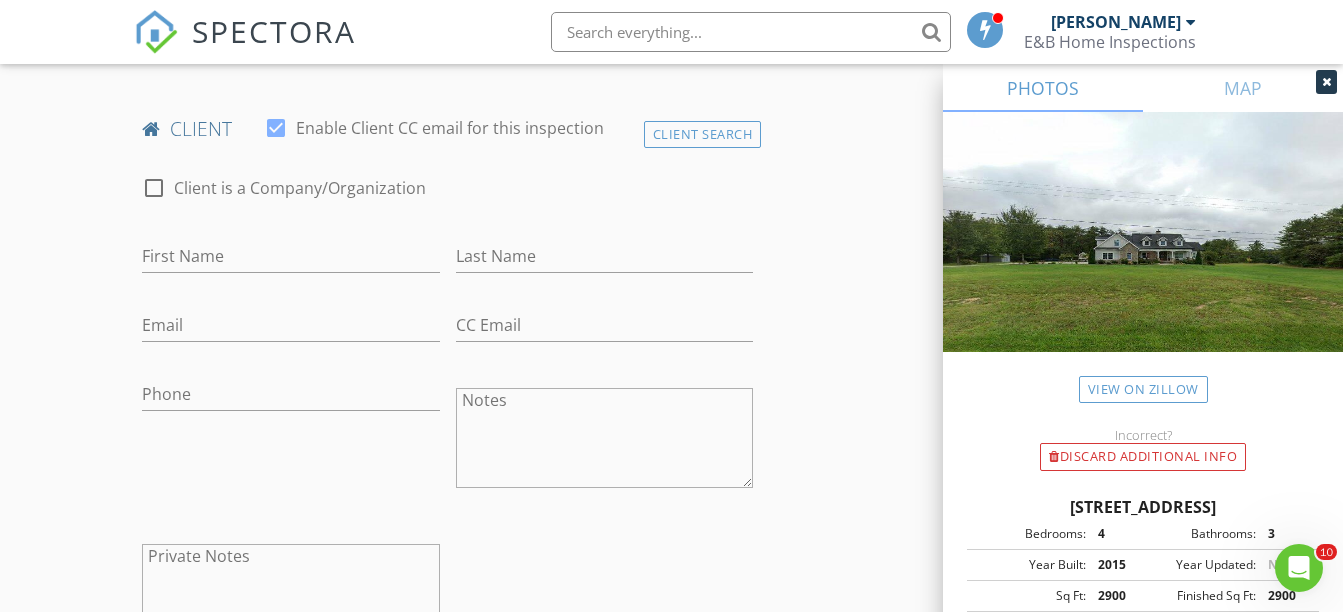 scroll, scrollTop: 808, scrollLeft: 0, axis: vertical 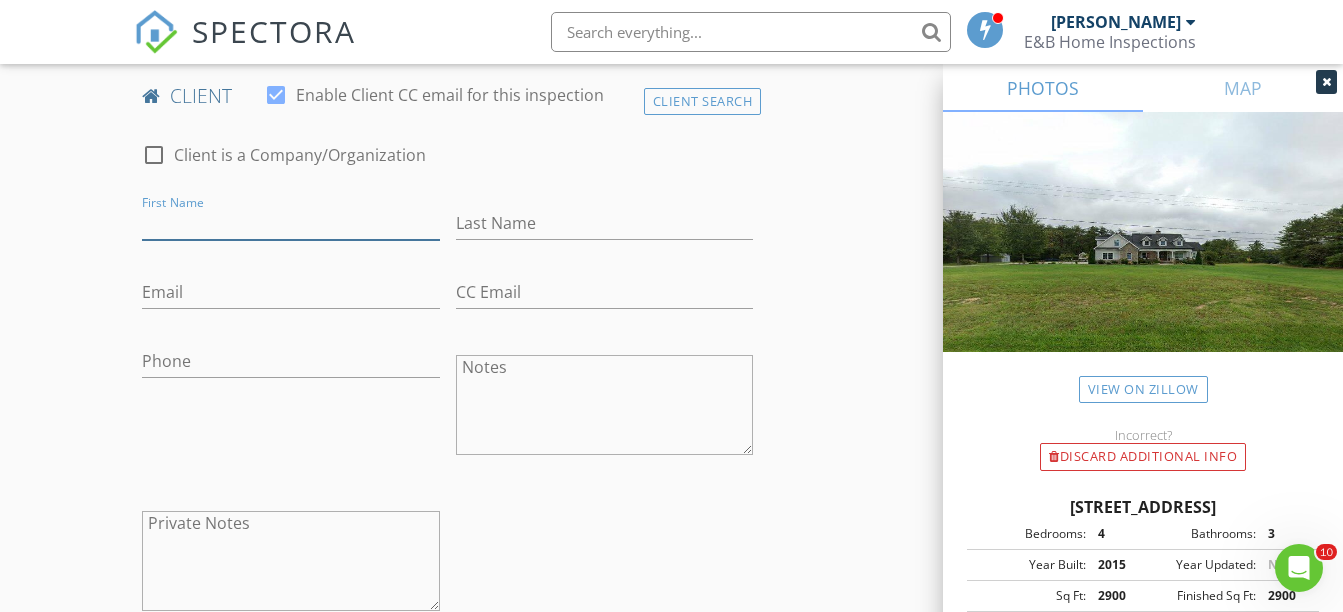 click on "First Name" at bounding box center [290, 223] 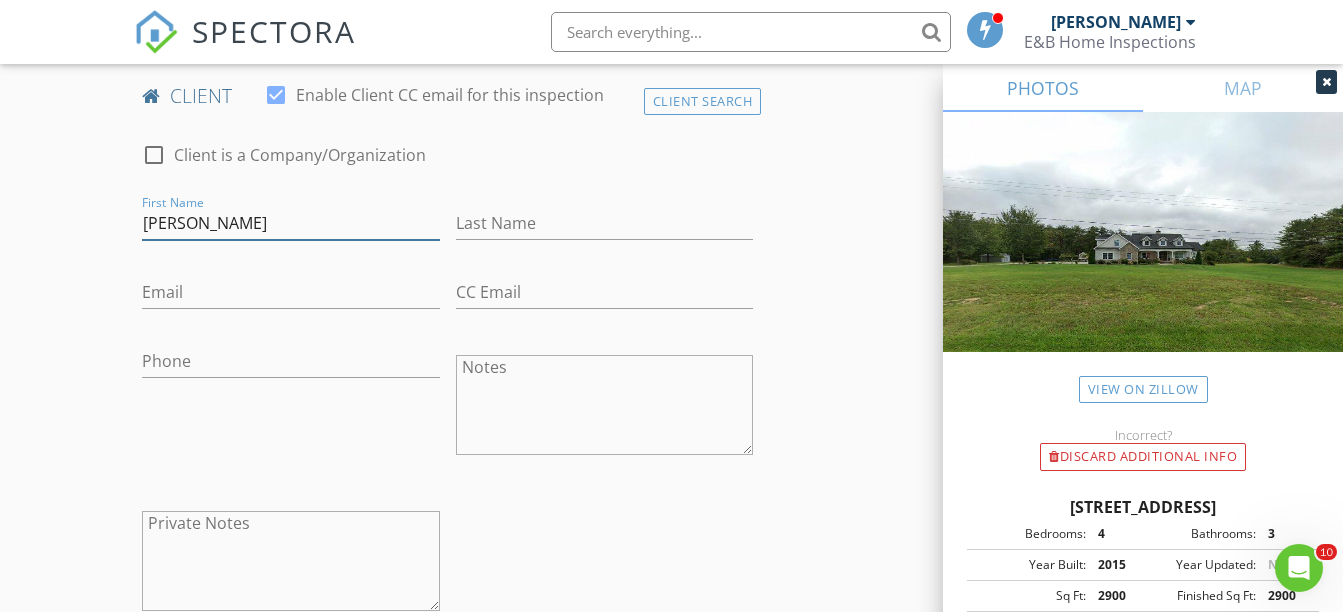 type on "[PERSON_NAME]" 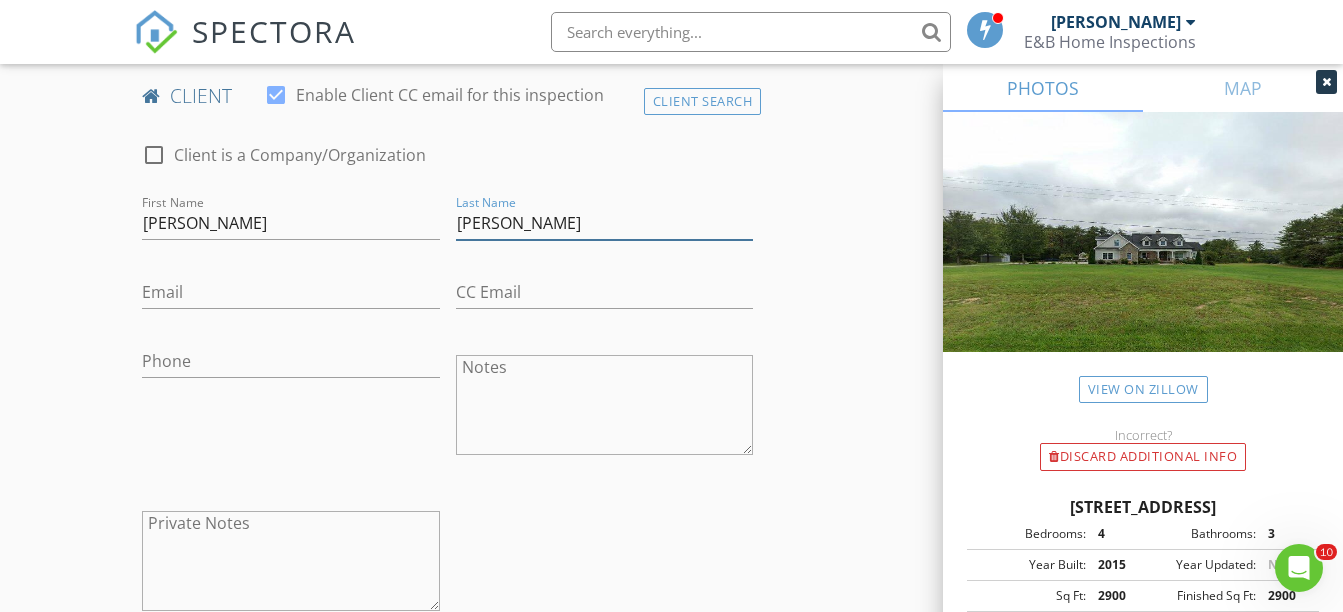 type on "[PERSON_NAME]" 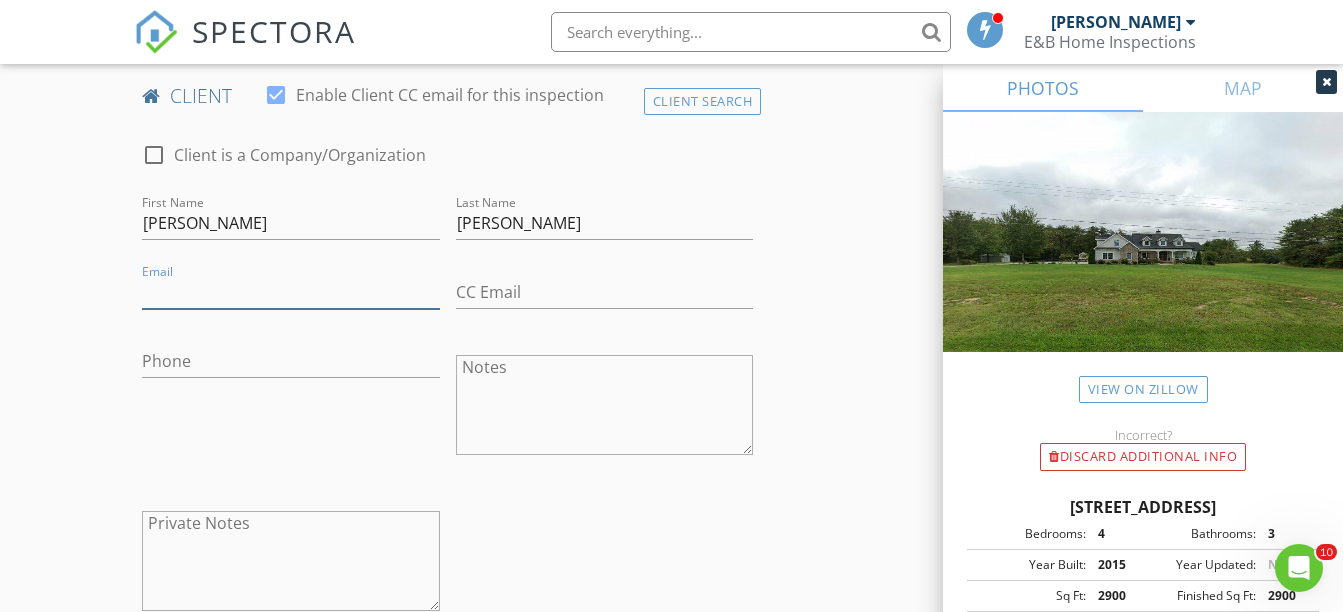 click on "Email" at bounding box center [290, 292] 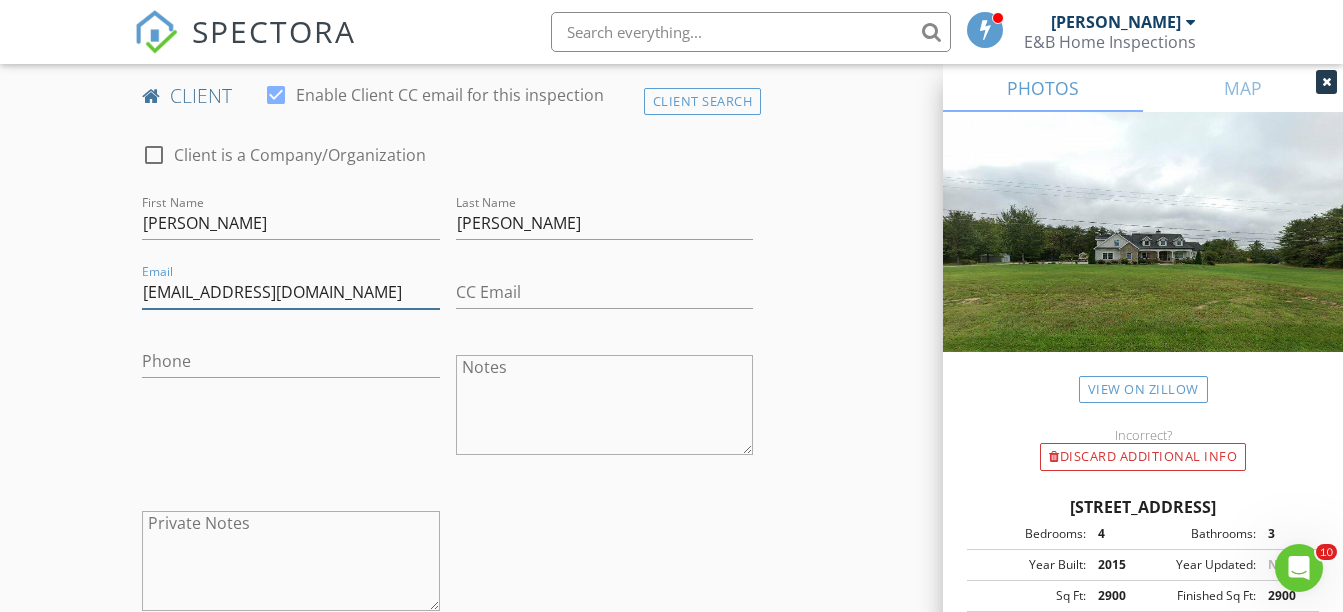 type on "Paigembrown2@yahoo.com" 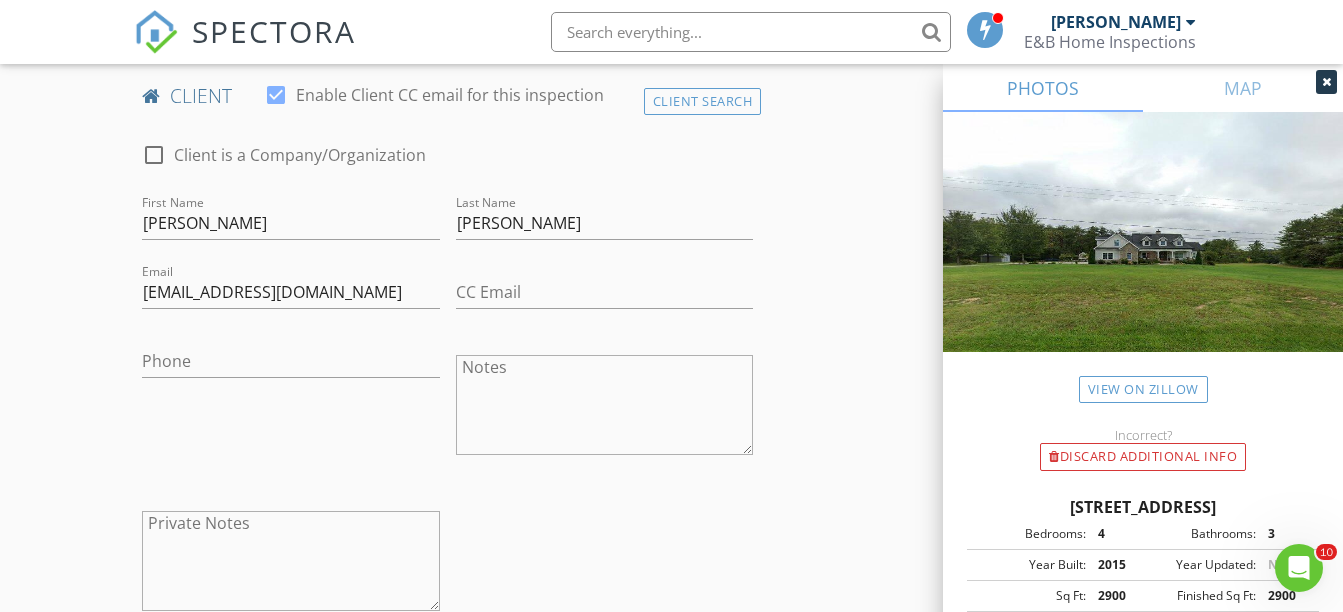 click on "New Inspection
Click here to use the New Order Form
INSPECTOR(S)
check_box   David Petty   PRIMARY   David Petty arrow_drop_down   check_box_outline_blank David Petty specifically requested
Date/Time
07/14/2025 9:00 AM
Location
Address Search       Address 1108 Pine Knolls Rd   Unit   City Kernersville   State NC   Zip 27284   County Forsyth     Square Feet 2900   Year Built 2015   Foundation arrow_drop_down
client
check_box Enable Client CC email for this inspection   Client Search     check_box_outline_blank Client is a Company/Organization     First Name Paige   Last Name Gordon   Email Paigembrown2@yahoo.com   CC Email   Phone           Notes   Private Notes
ADD ADDITIONAL client
SERVICES
check_box_outline_blank   New Service   check_box_outline_blank" at bounding box center (671, 939) 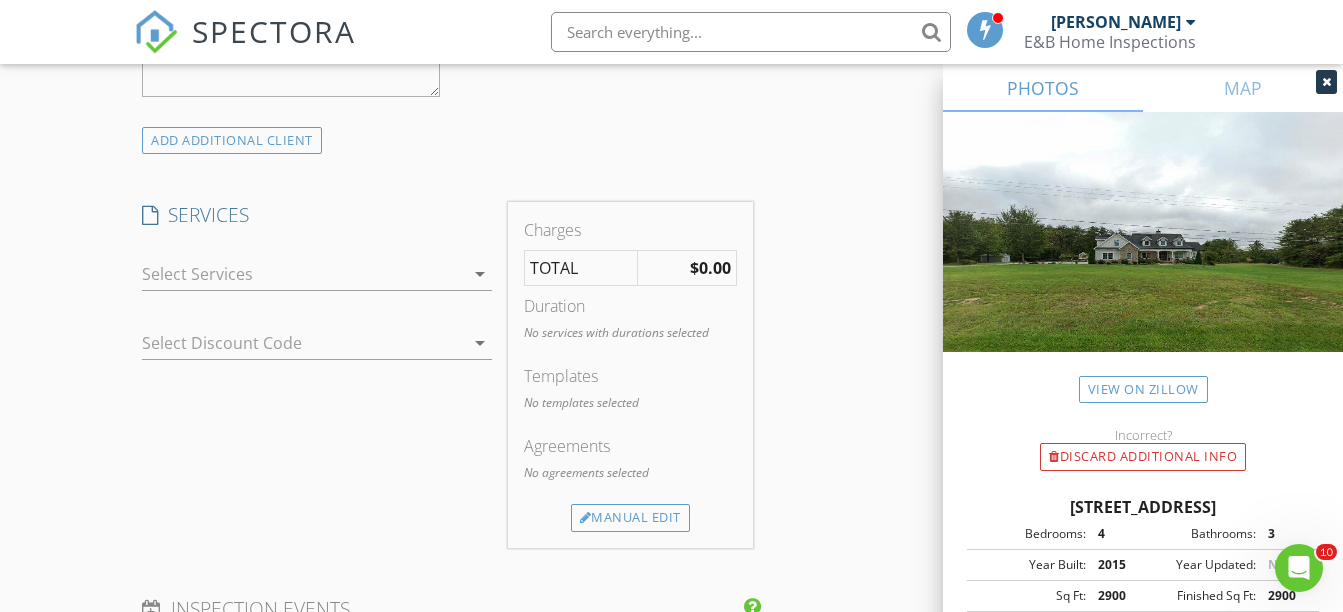 scroll, scrollTop: 1324, scrollLeft: 0, axis: vertical 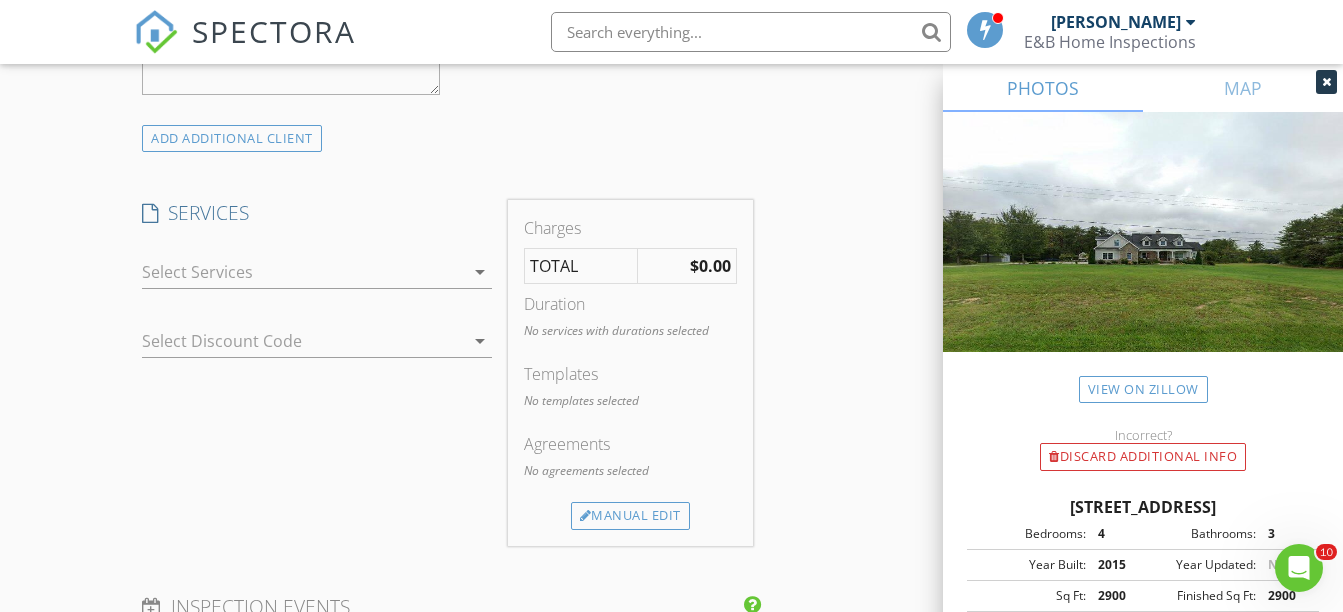 click on "arrow_drop_down" at bounding box center [480, 272] 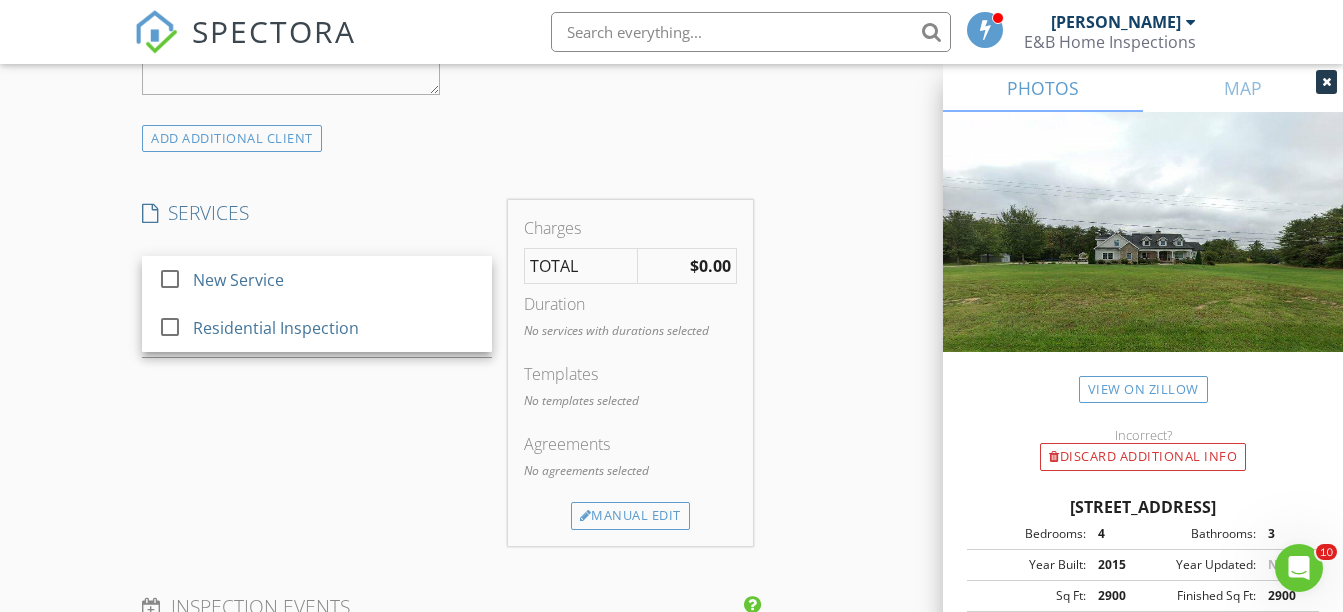 click on "Residential Inspection" at bounding box center (335, 328) 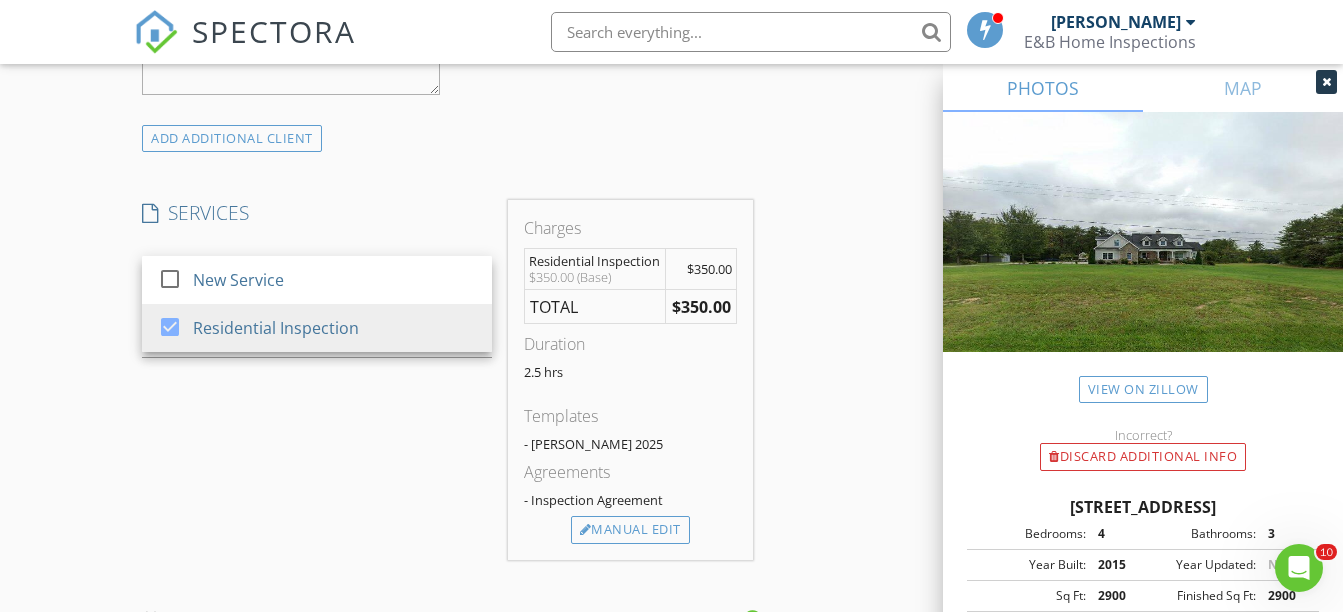 click on "Residential Inspection" at bounding box center [276, 328] 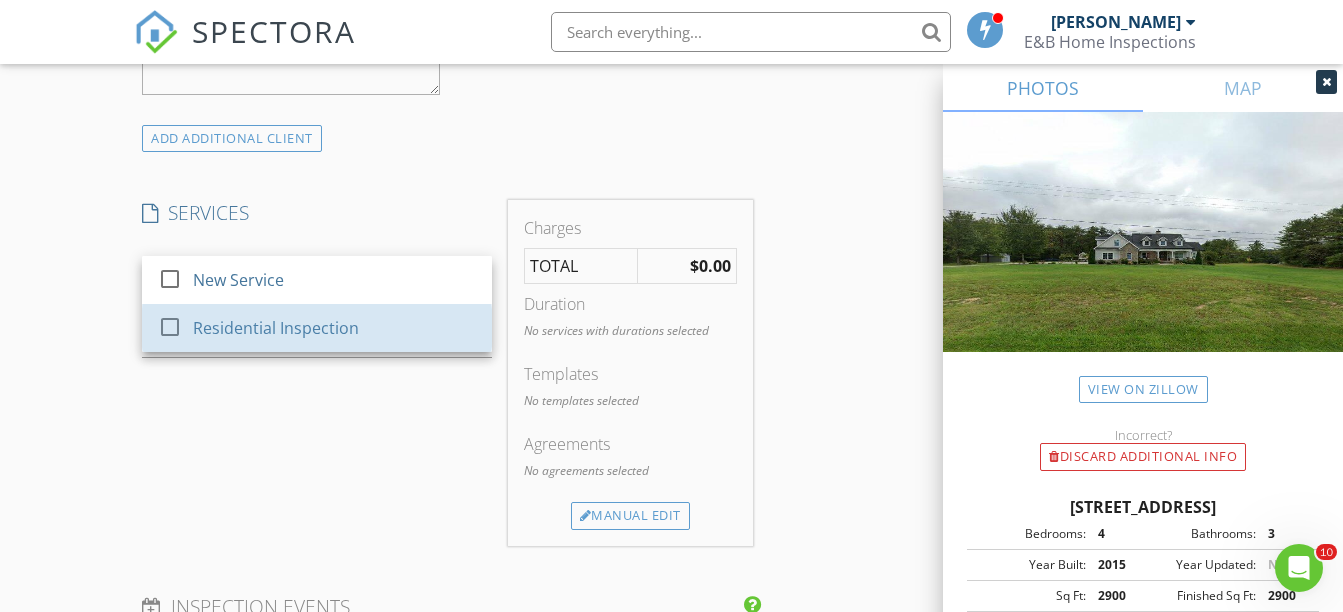 click on "Residential Inspection" at bounding box center [276, 328] 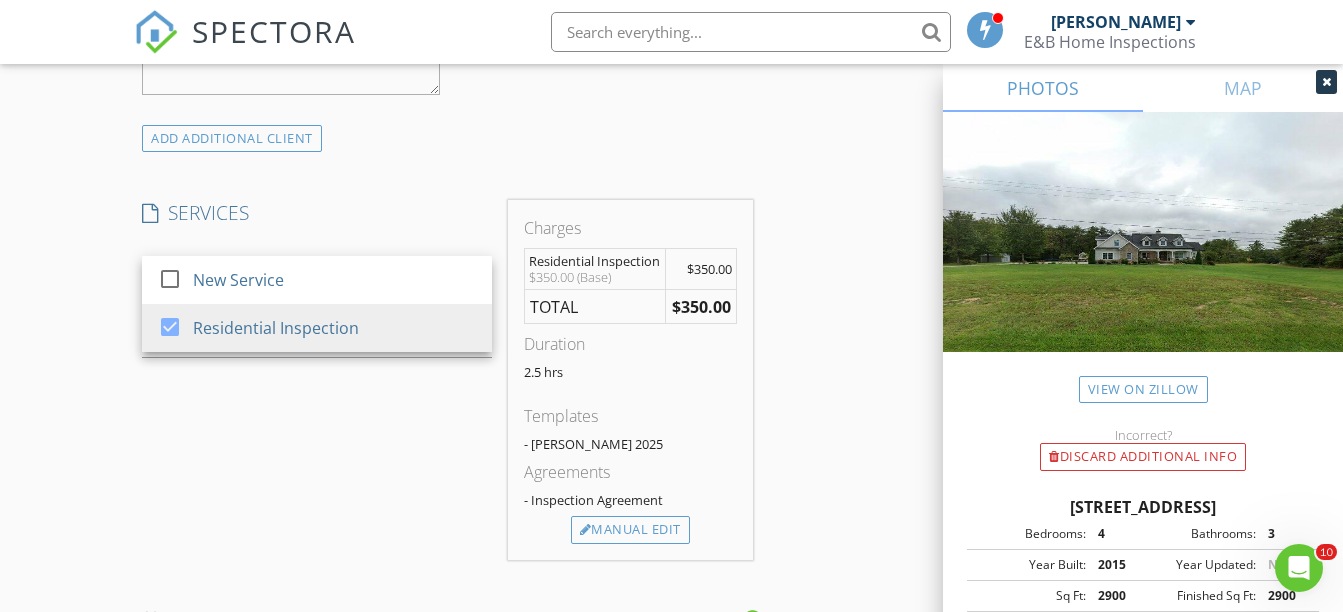 click on "SERVICES
check_box_outline_blank   New Service   check_box   Residential Inspection   Residential Inspection arrow_drop_down     Select Discount Code arrow_drop_down" at bounding box center (317, 380) 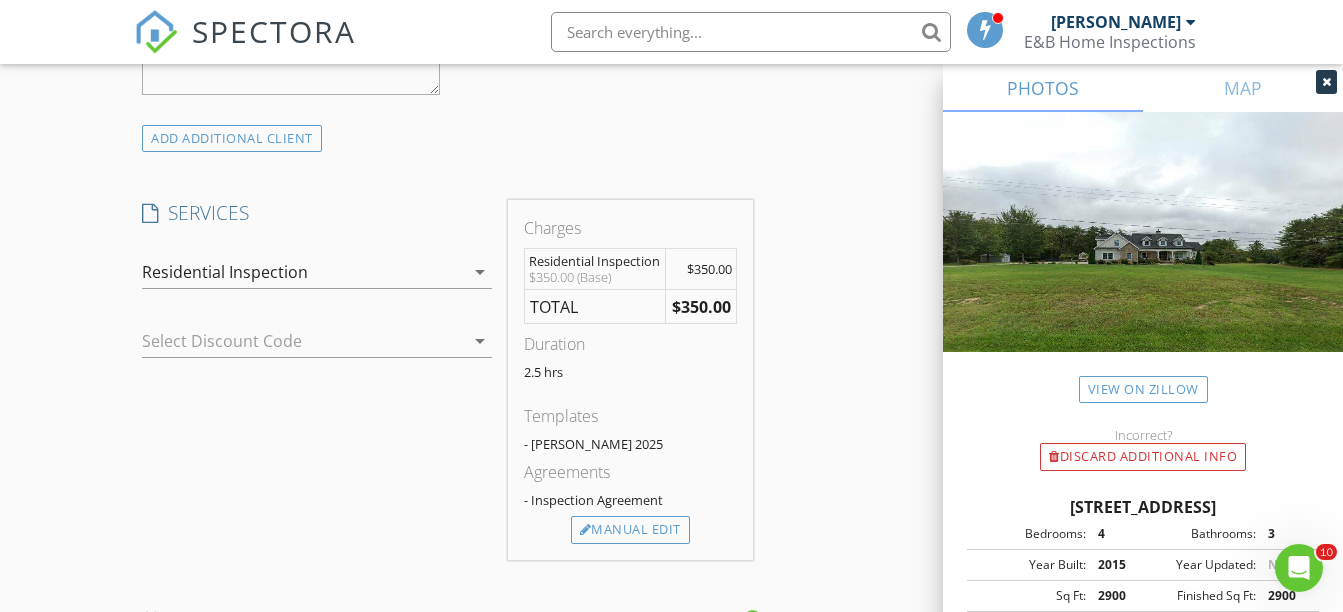 click on "$350.00" at bounding box center [701, 307] 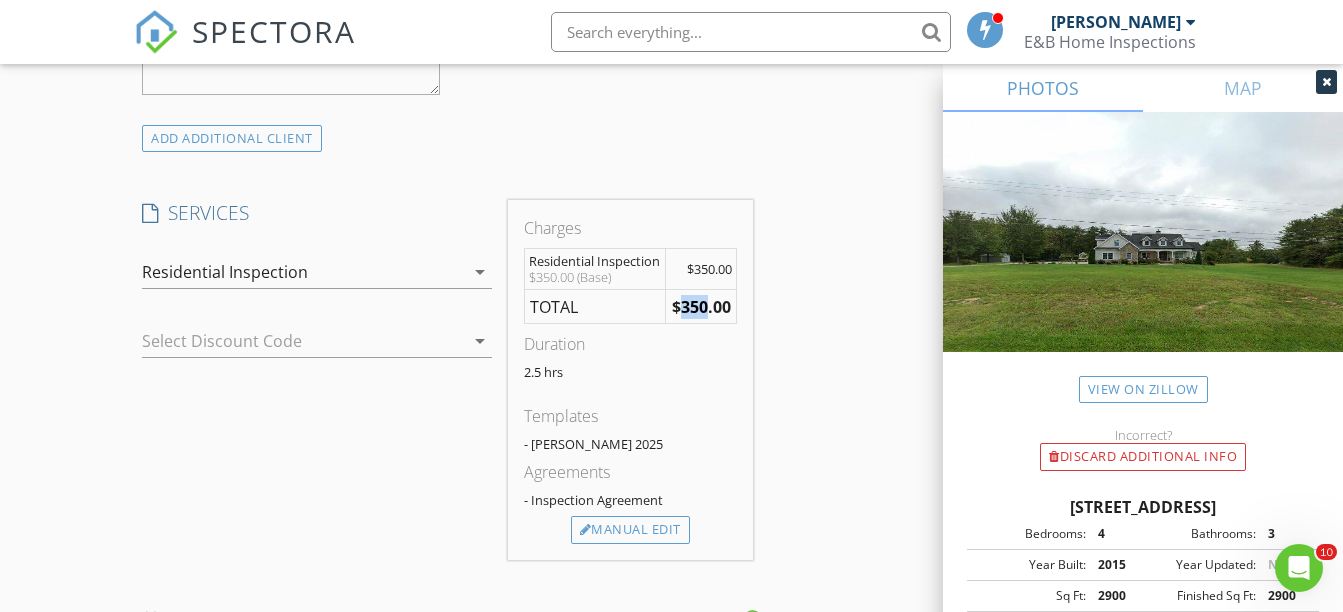 drag, startPoint x: 707, startPoint y: 306, endPoint x: 677, endPoint y: 306, distance: 30 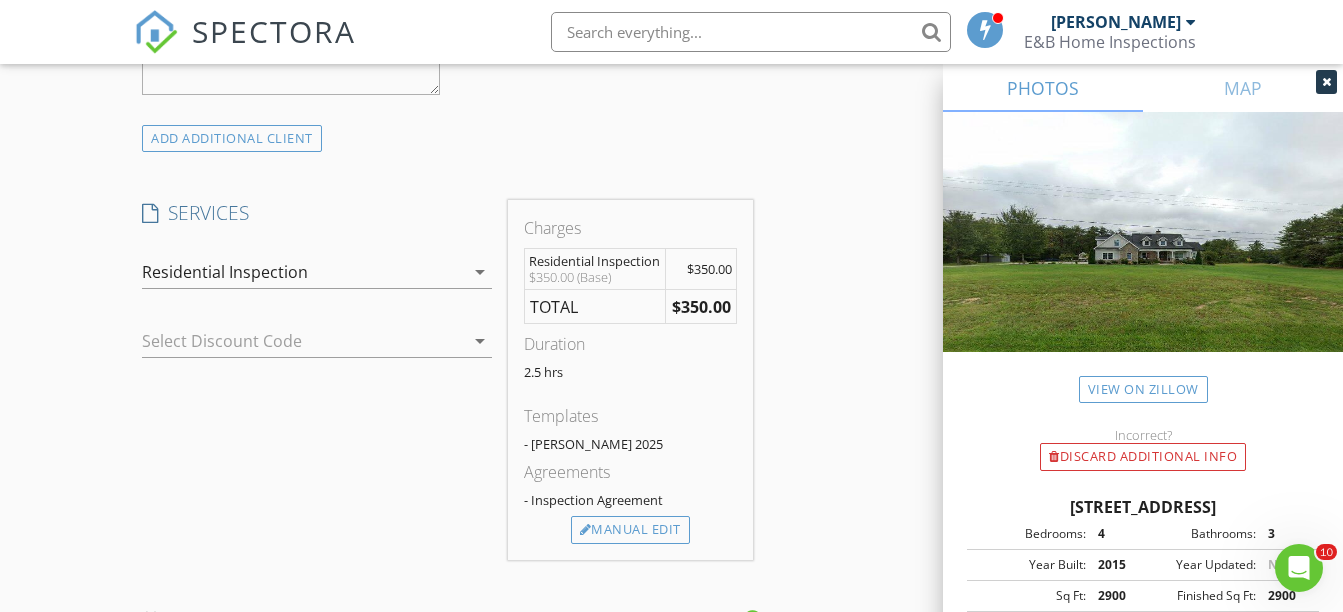 click on "Manual Edit" at bounding box center (630, 530) 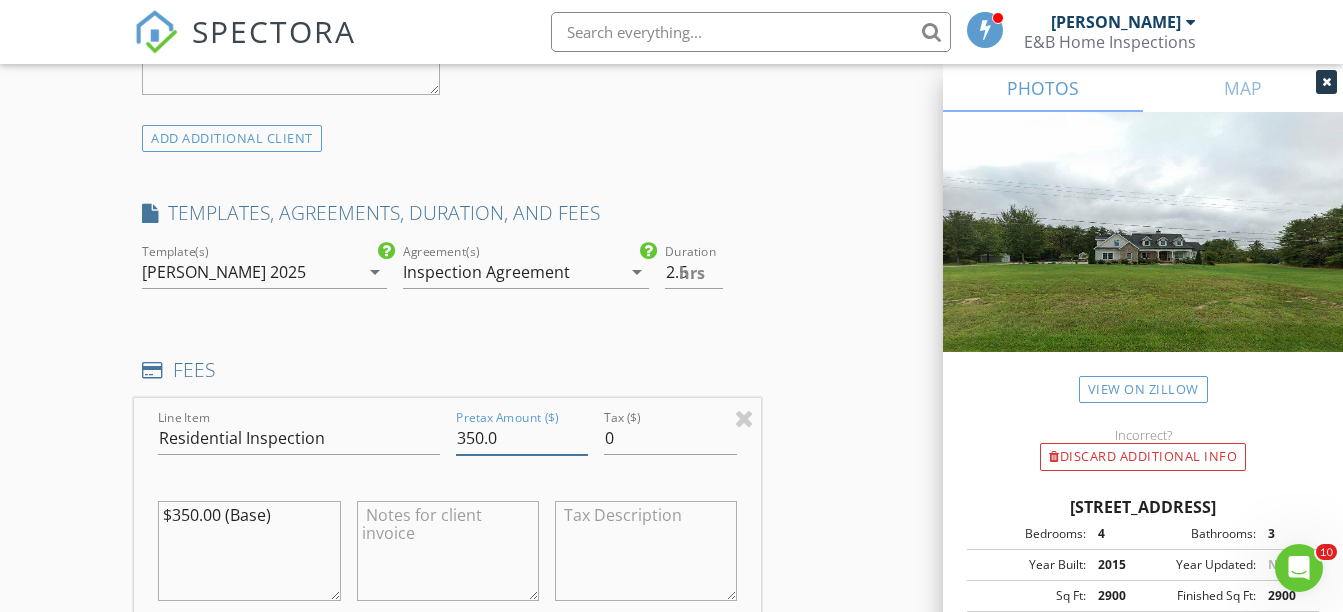 drag, startPoint x: 495, startPoint y: 436, endPoint x: 446, endPoint y: 433, distance: 49.09175 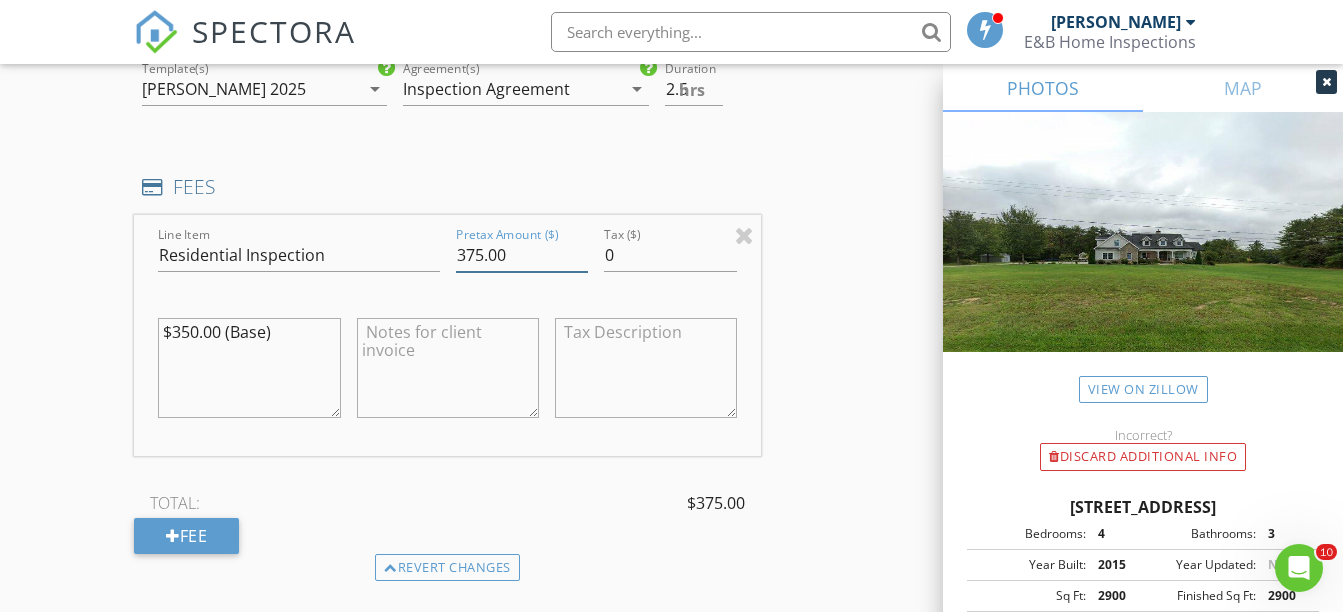scroll, scrollTop: 1528, scrollLeft: 0, axis: vertical 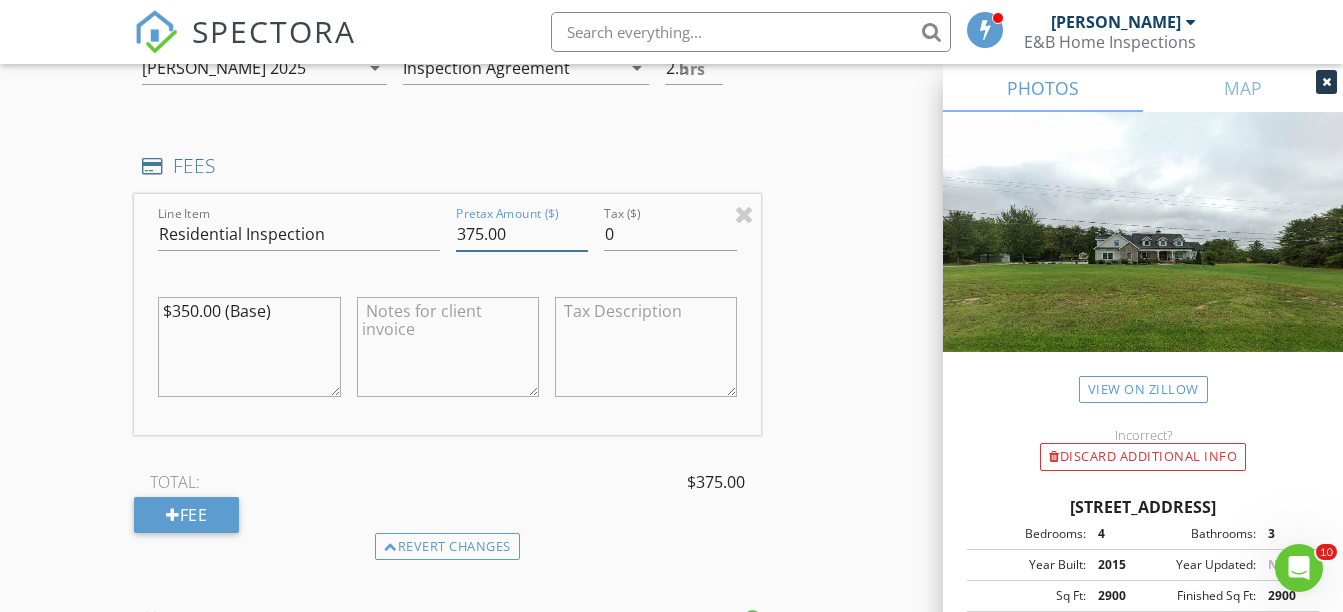 type on "375.00" 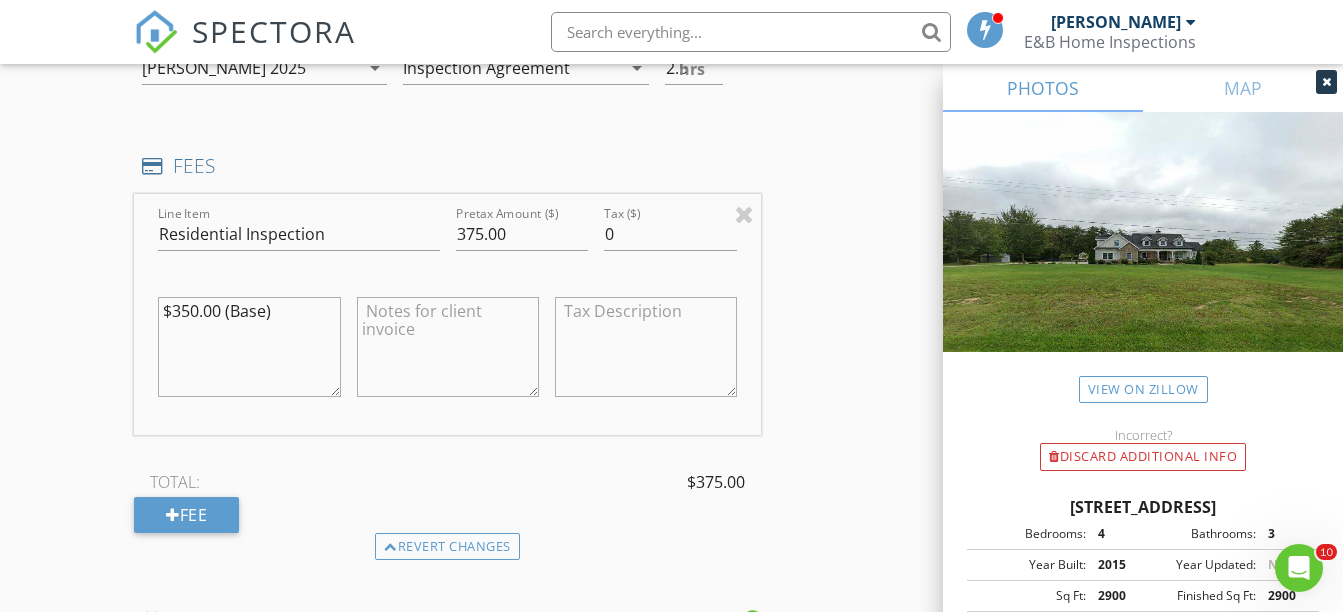 drag, startPoint x: 289, startPoint y: 312, endPoint x: 146, endPoint y: 310, distance: 143.01399 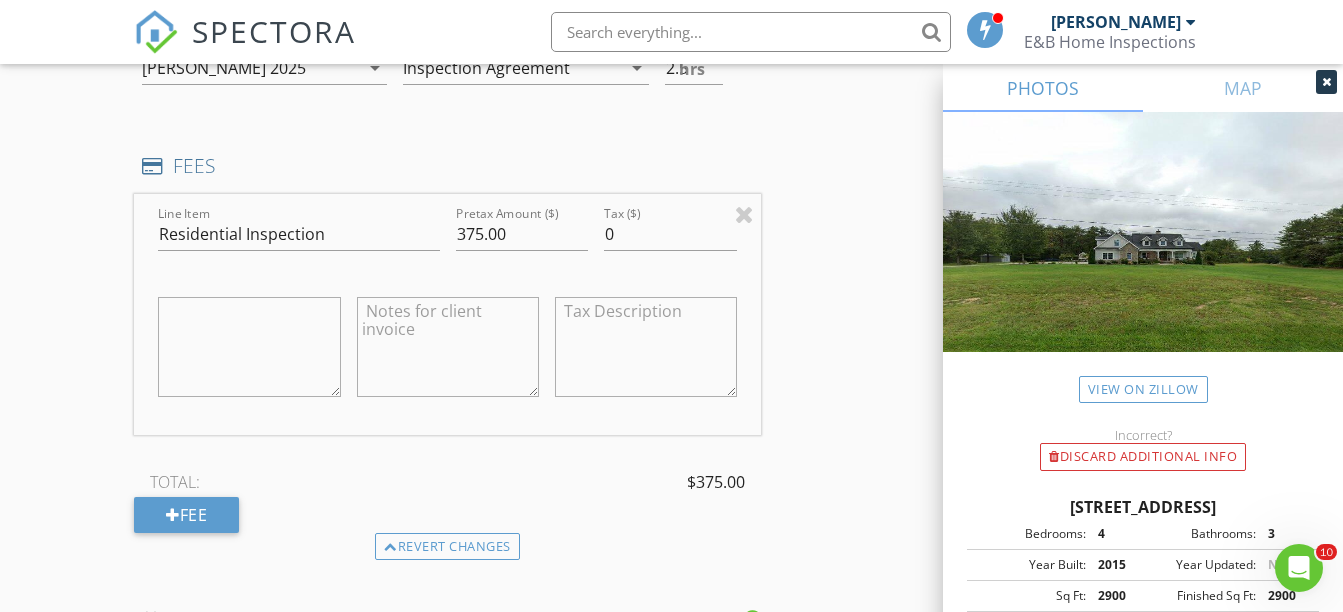 type 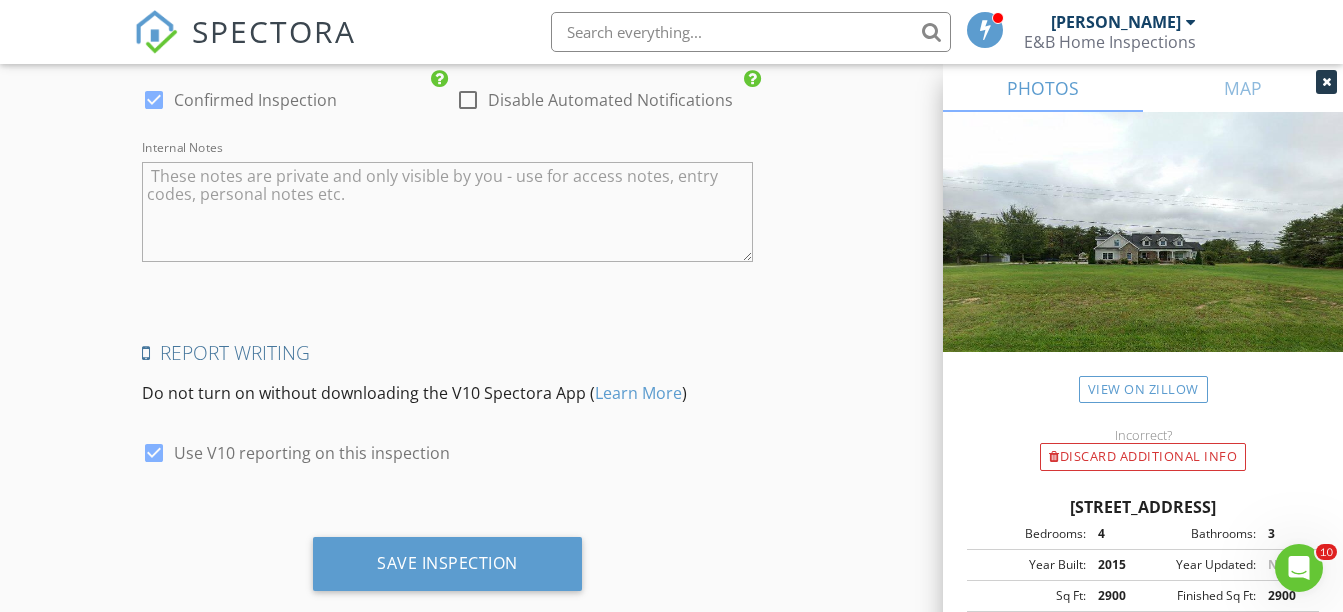 scroll, scrollTop: 2943, scrollLeft: 0, axis: vertical 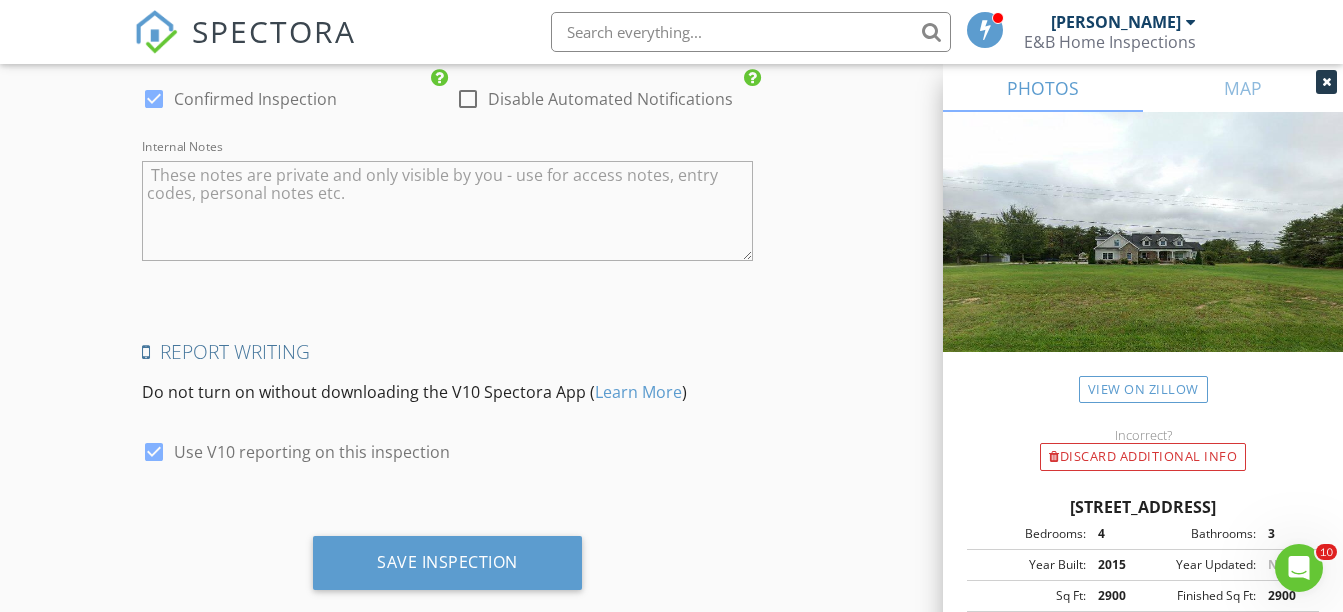 type on "Home Inspection" 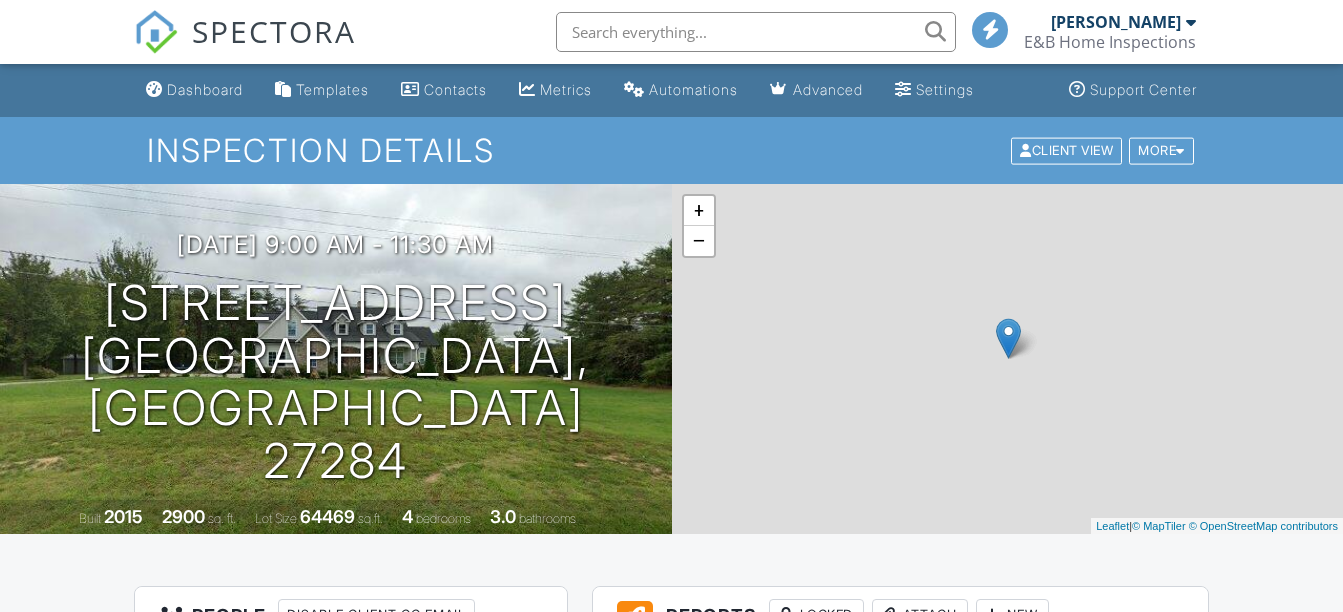 scroll, scrollTop: 0, scrollLeft: 0, axis: both 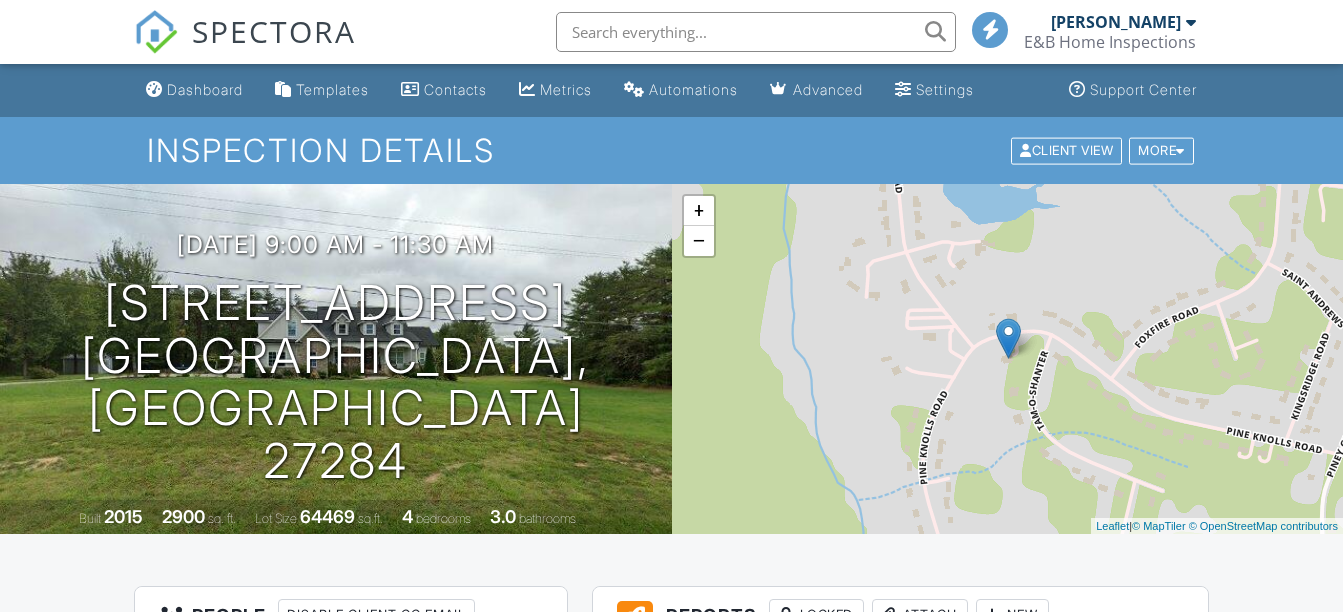 click on "Dashboard" at bounding box center (205, 89) 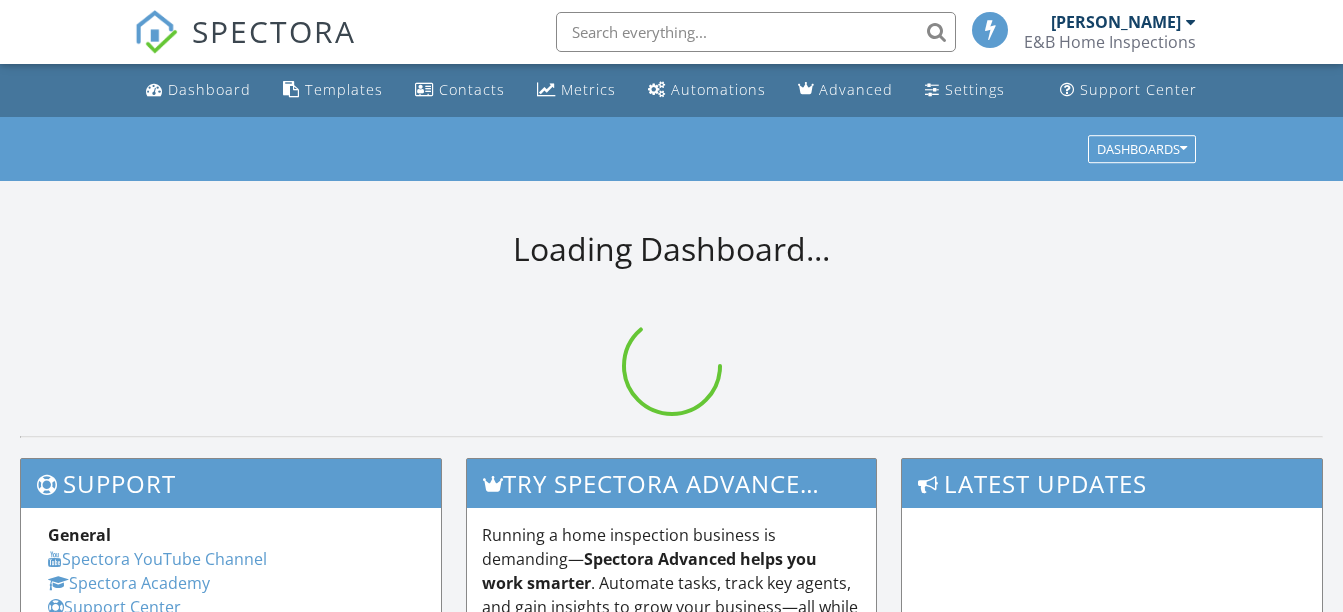 scroll, scrollTop: 0, scrollLeft: 0, axis: both 